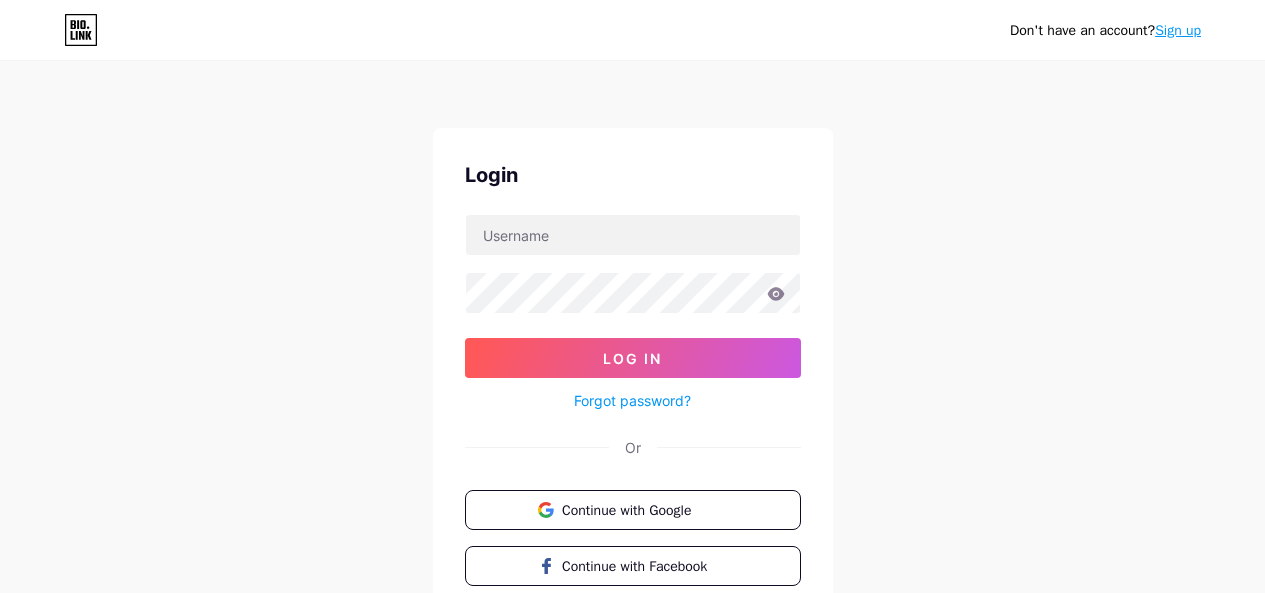scroll, scrollTop: 0, scrollLeft: 0, axis: both 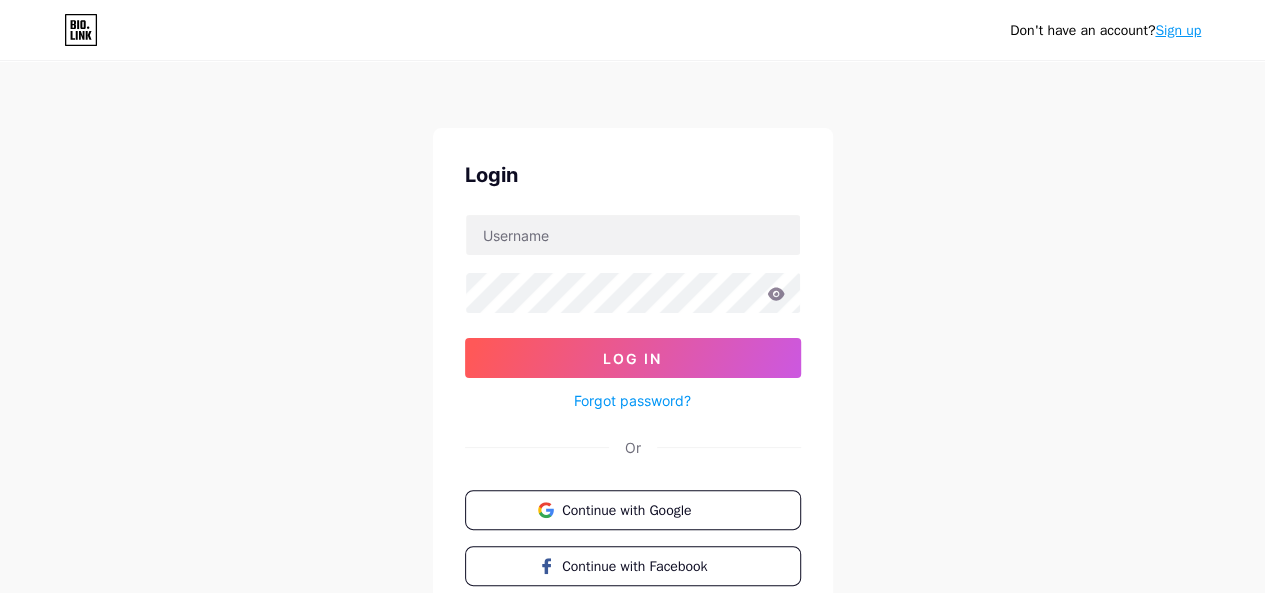 click on "Sign up" at bounding box center [1178, 30] 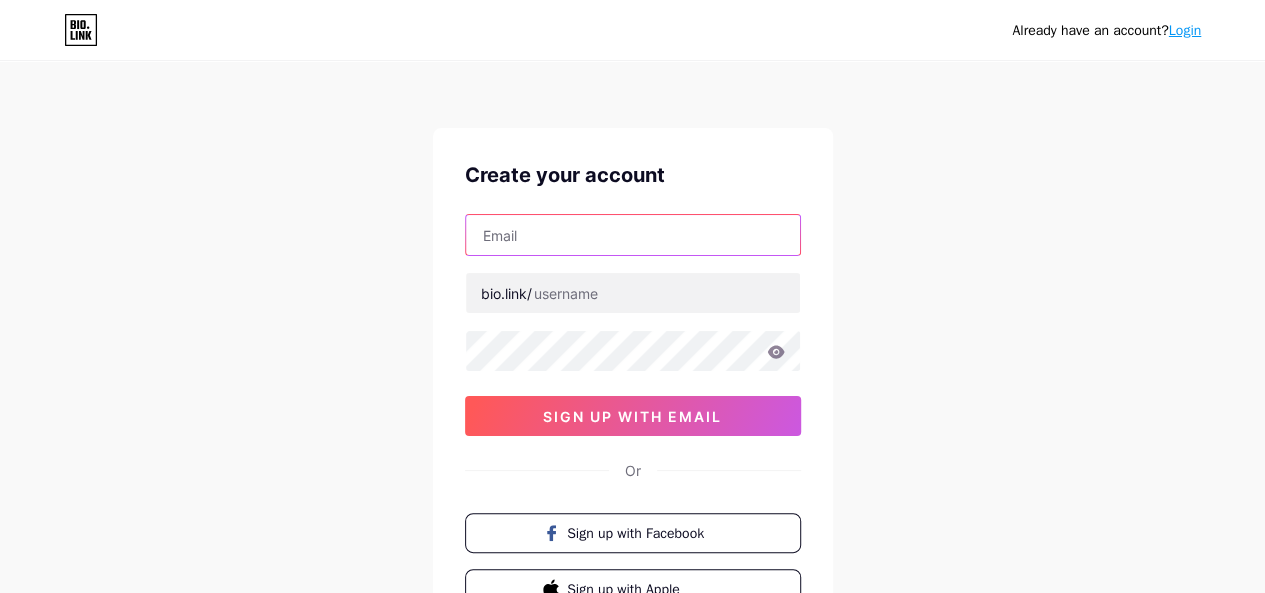 click at bounding box center [633, 235] 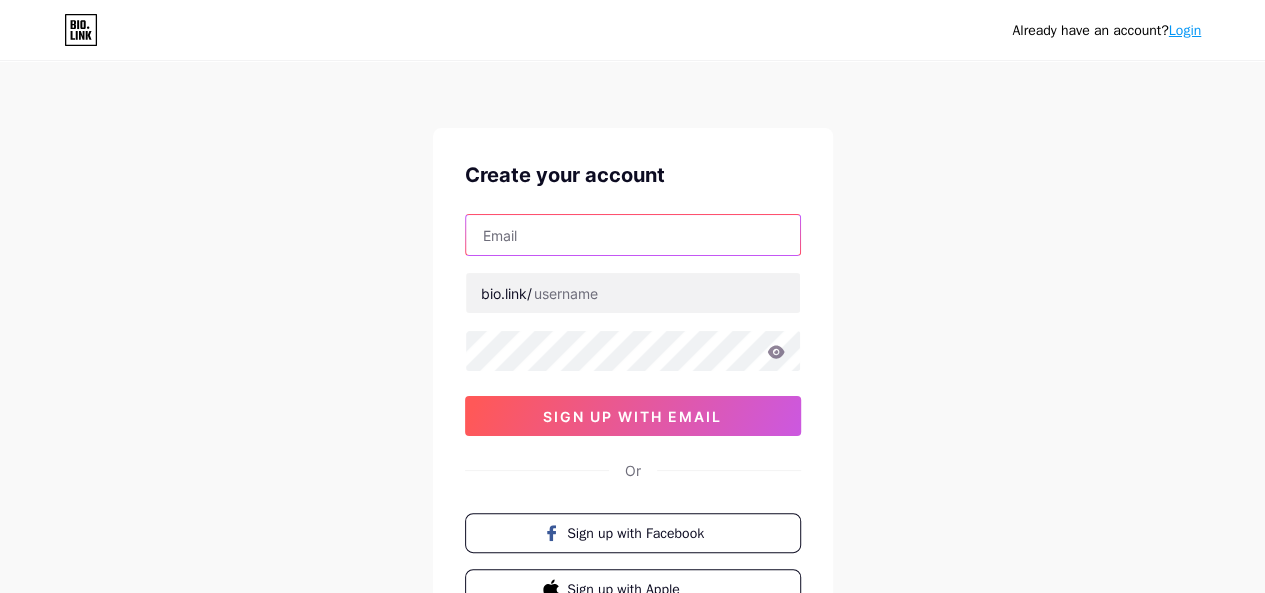 type on "[EMAIL]" 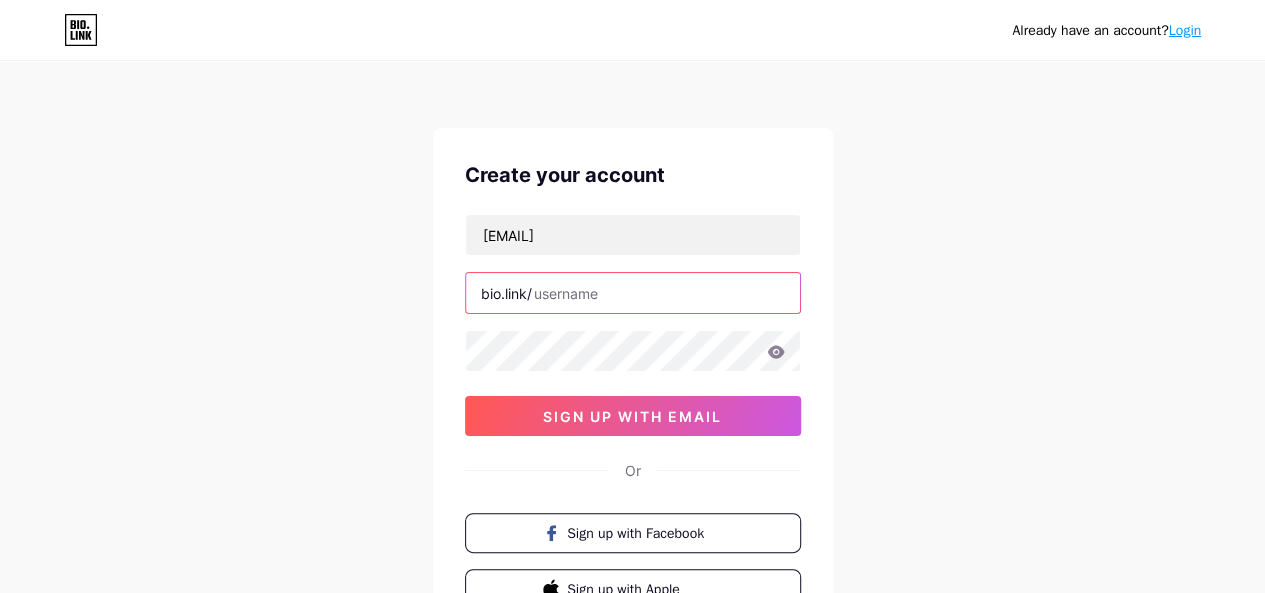 click at bounding box center (633, 293) 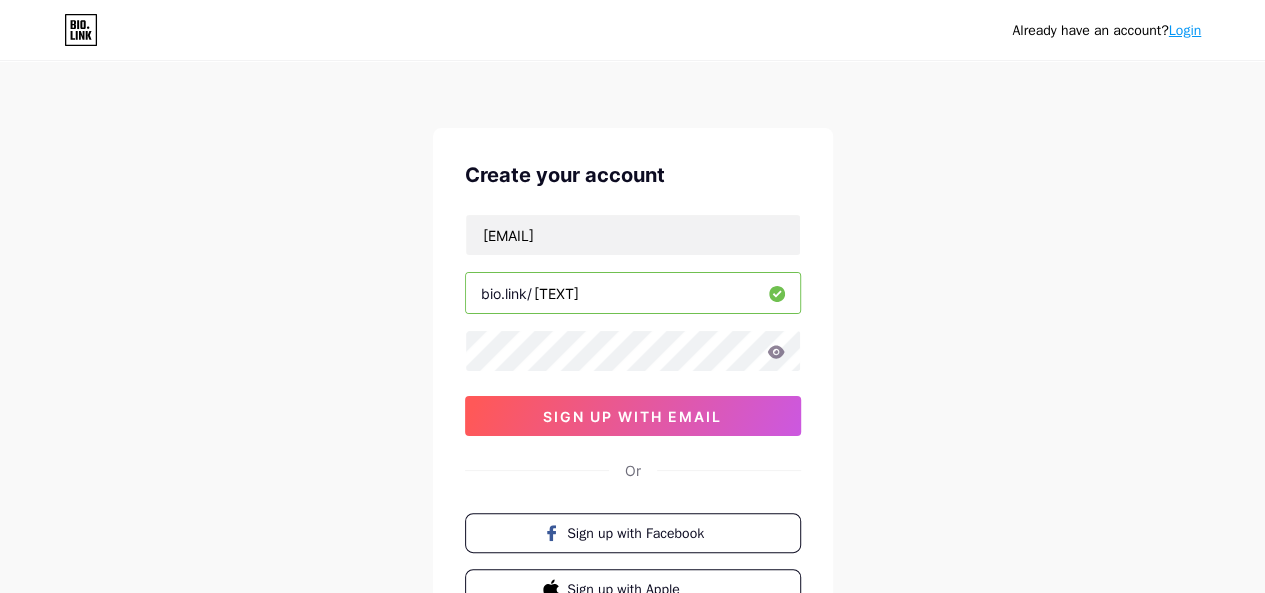 type on "[TEXT]" 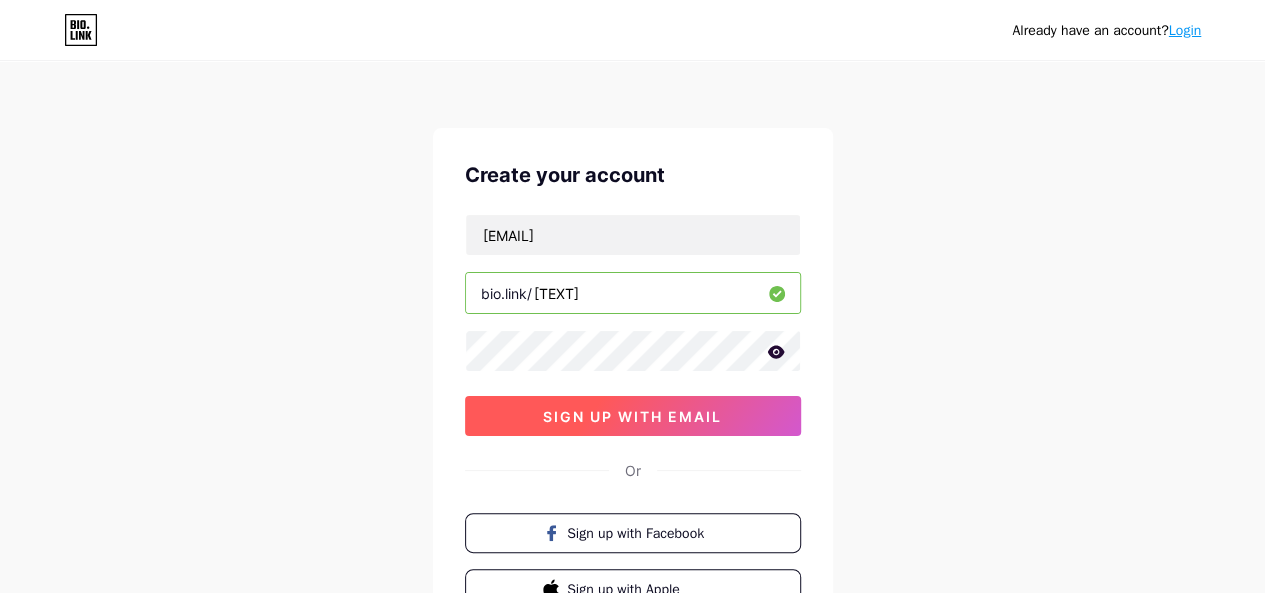 click on "sign up with email" at bounding box center (632, 416) 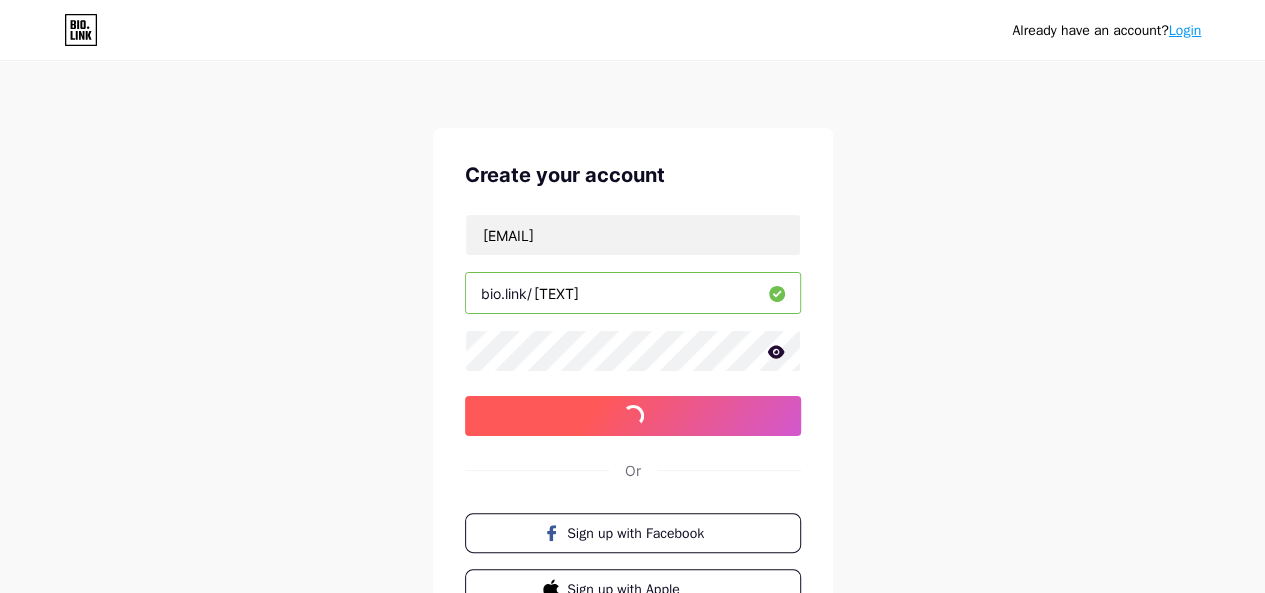 click on "sign up with email" at bounding box center [632, 416] 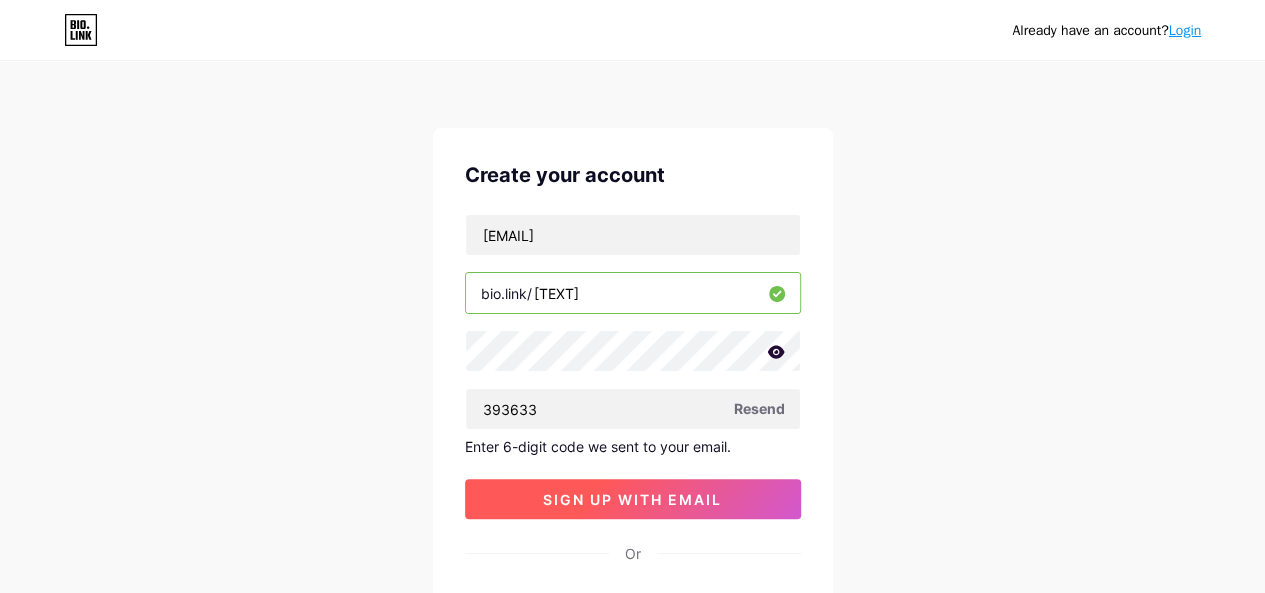 type on "393633" 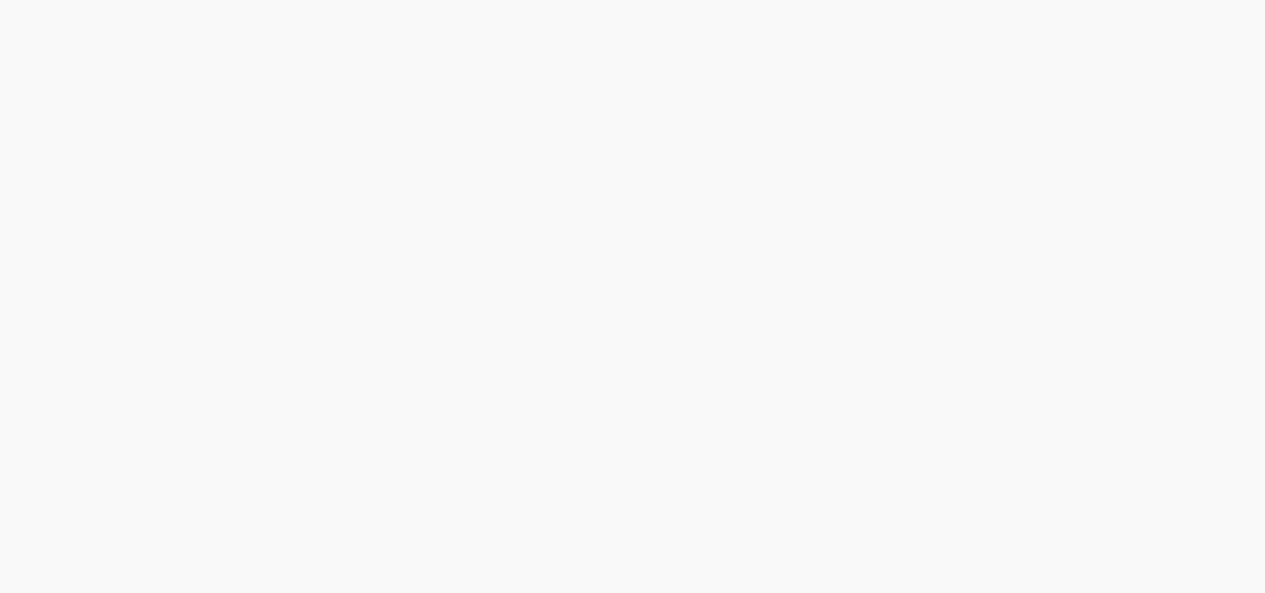 scroll, scrollTop: 0, scrollLeft: 0, axis: both 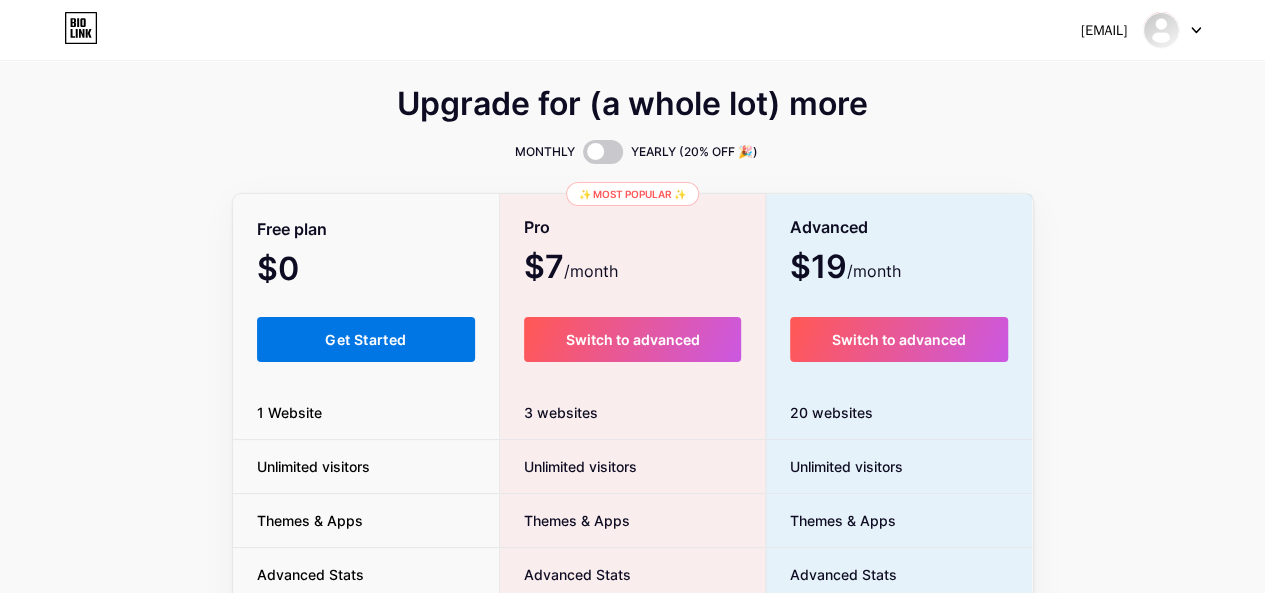 click on "Get Started" at bounding box center [366, 339] 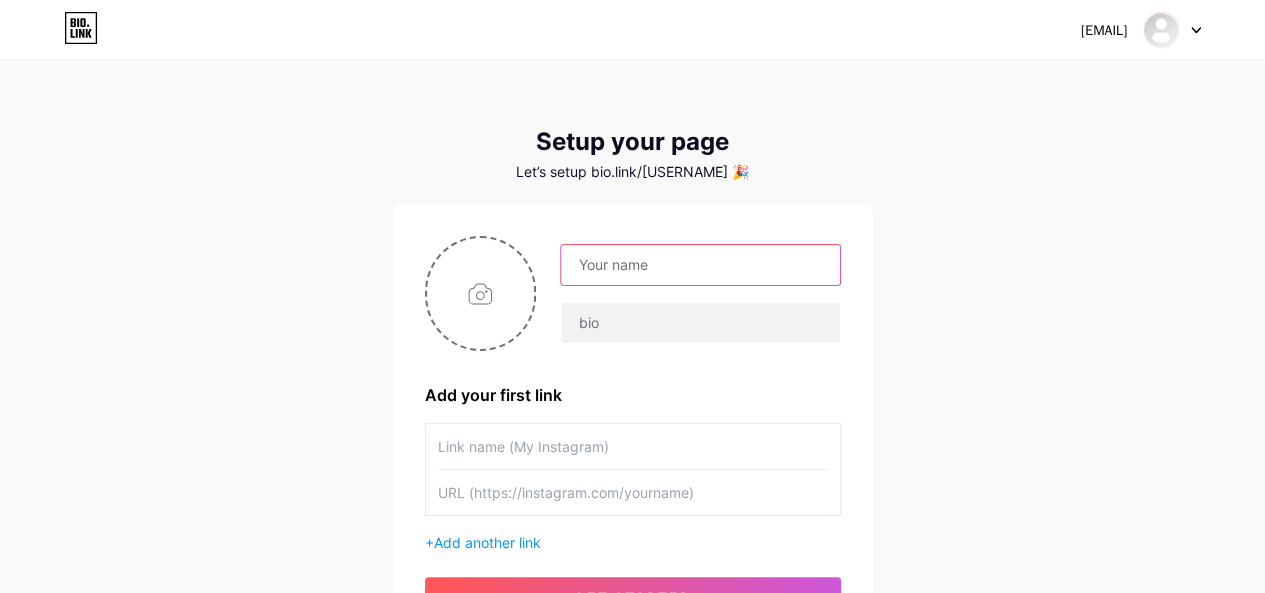 click at bounding box center [700, 265] 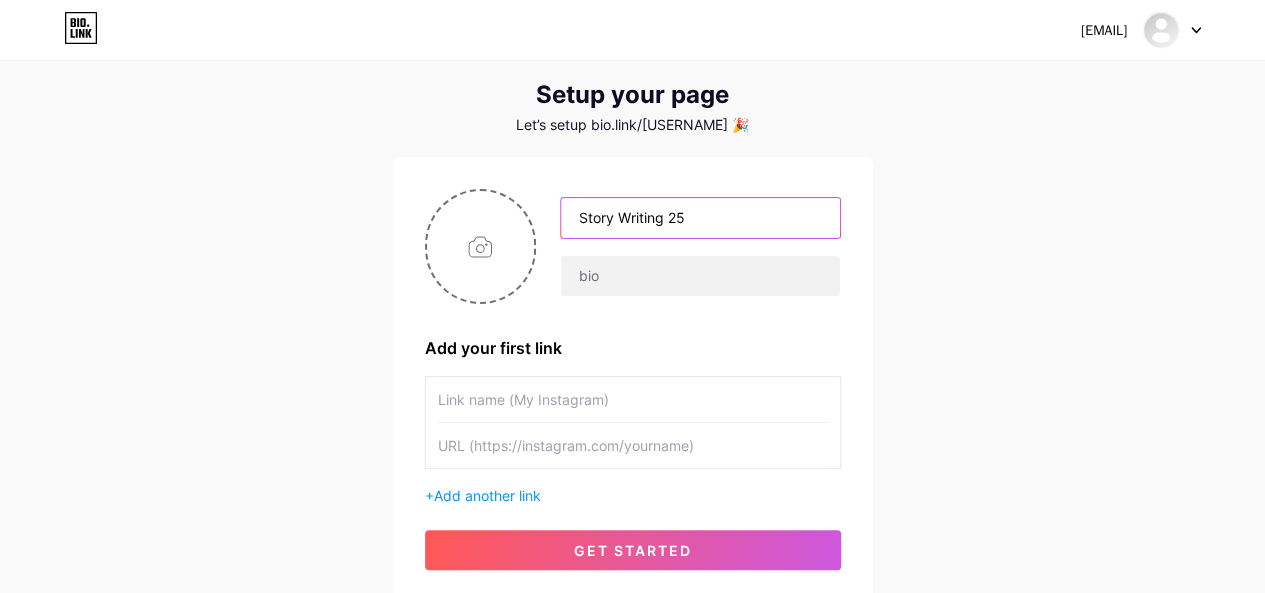 scroll, scrollTop: 60, scrollLeft: 0, axis: vertical 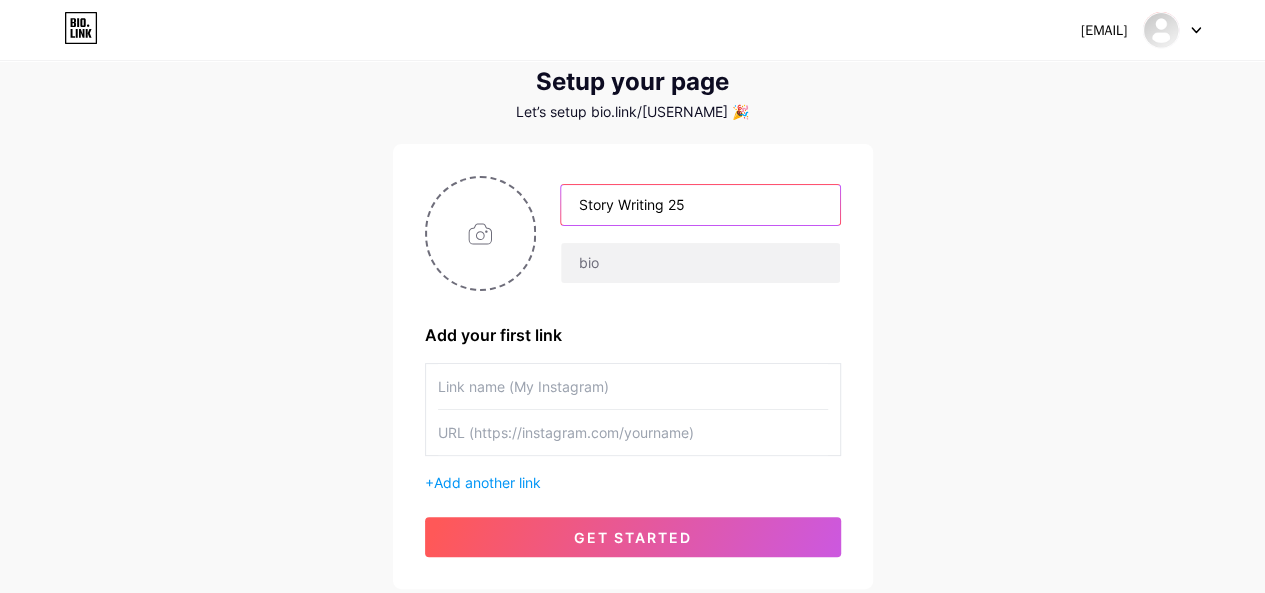 type on "Story Writing 25" 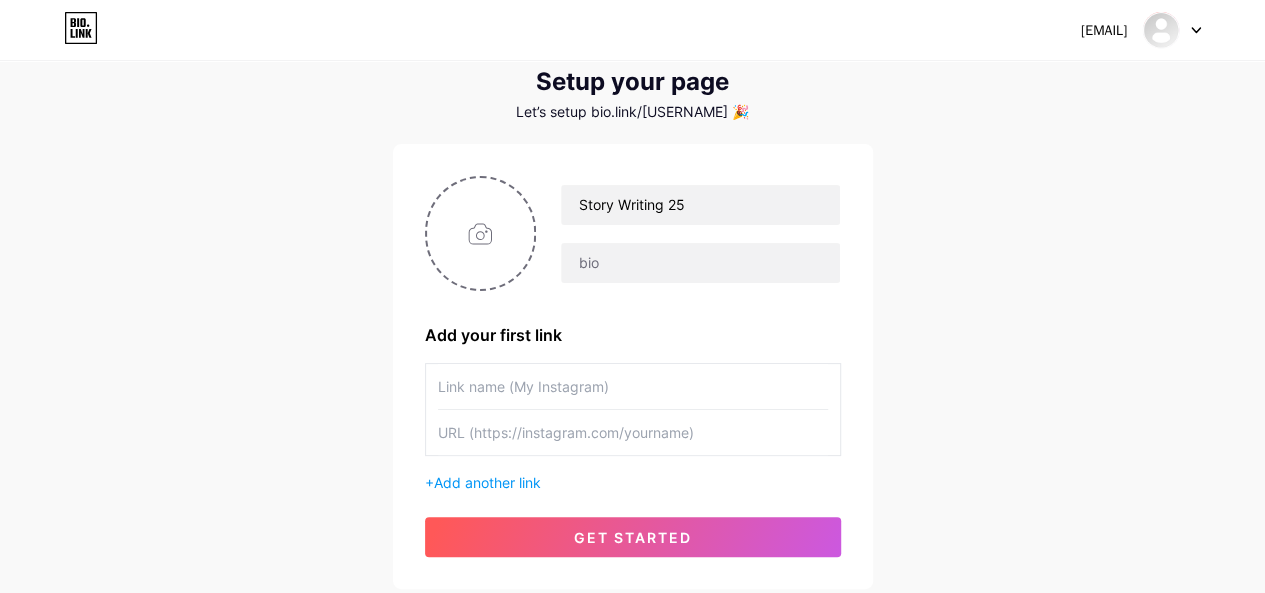 click at bounding box center [633, 386] 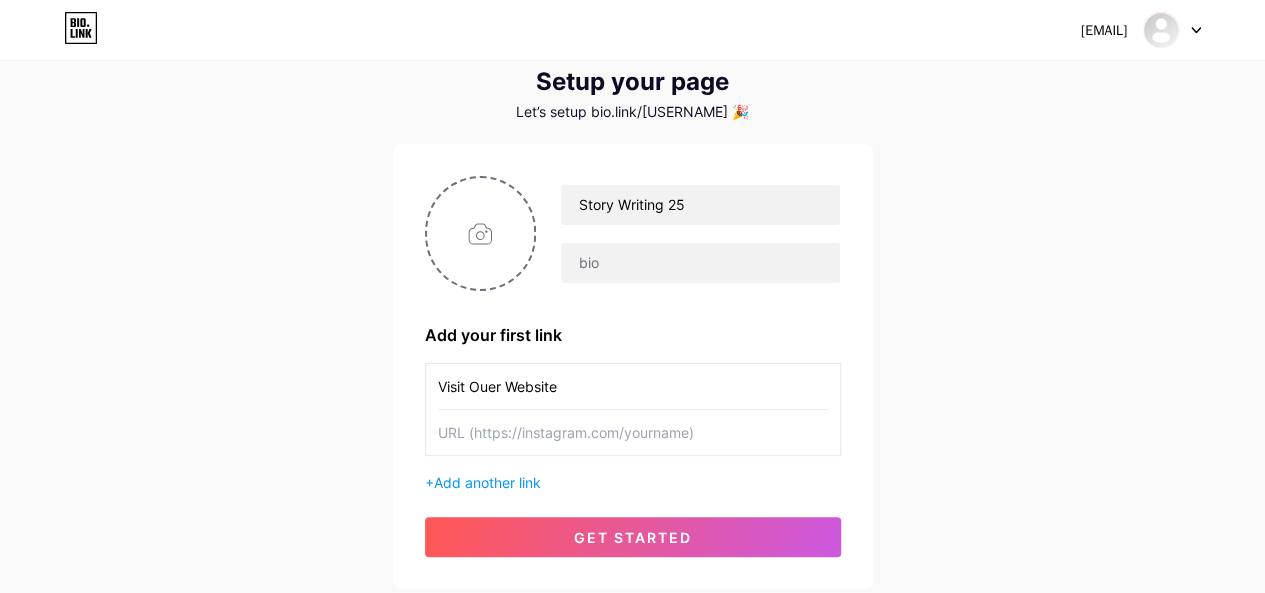 click on "Visit Ouer Website" at bounding box center (633, 386) 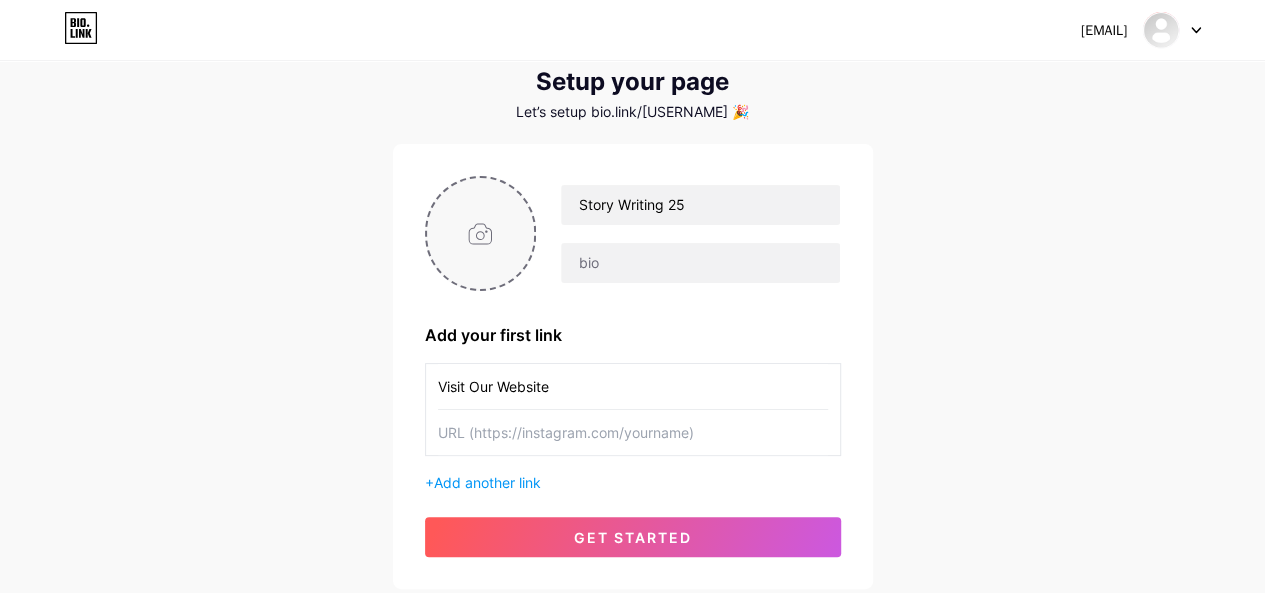 type on "Visit Our Website" 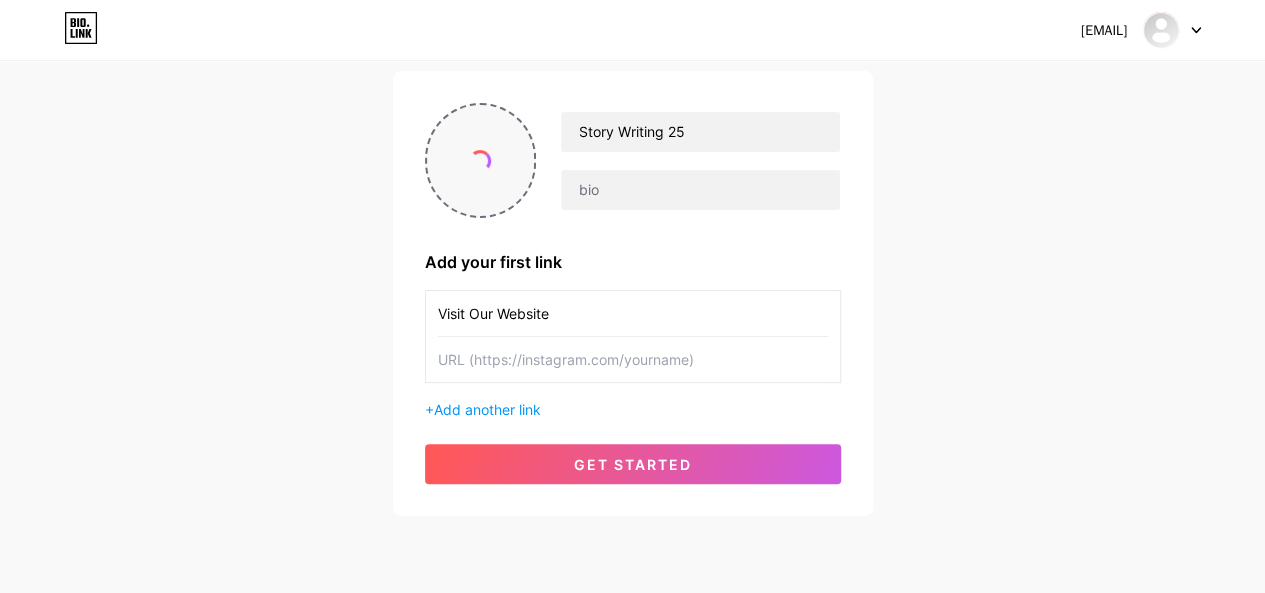 scroll, scrollTop: 132, scrollLeft: 0, axis: vertical 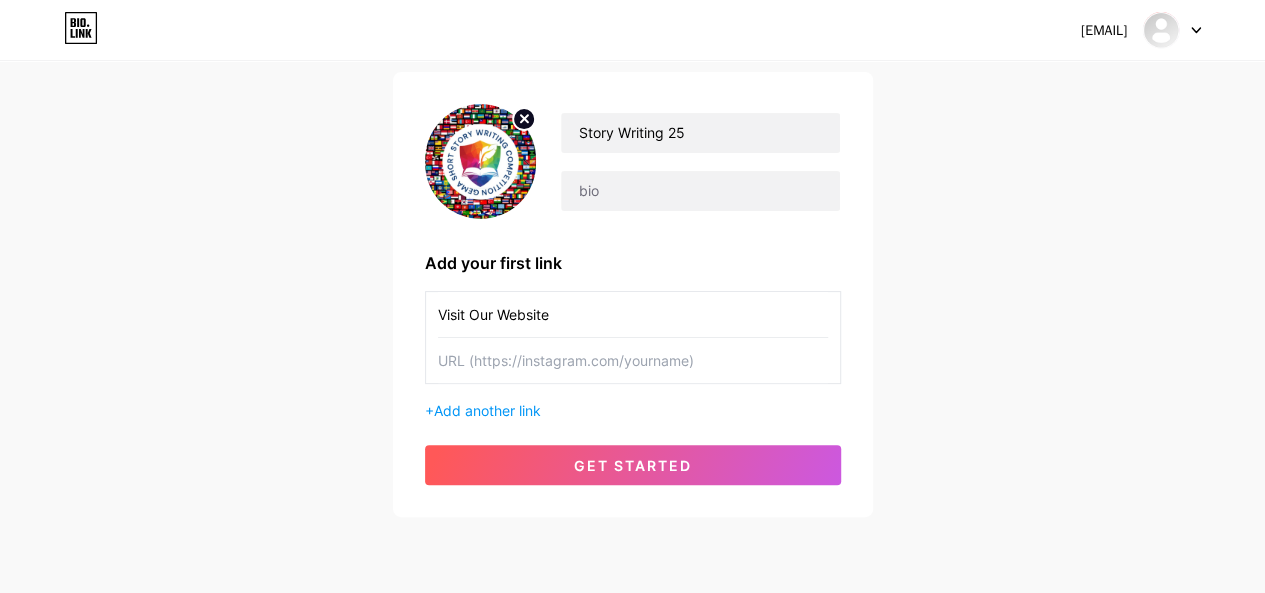 click at bounding box center (633, 360) 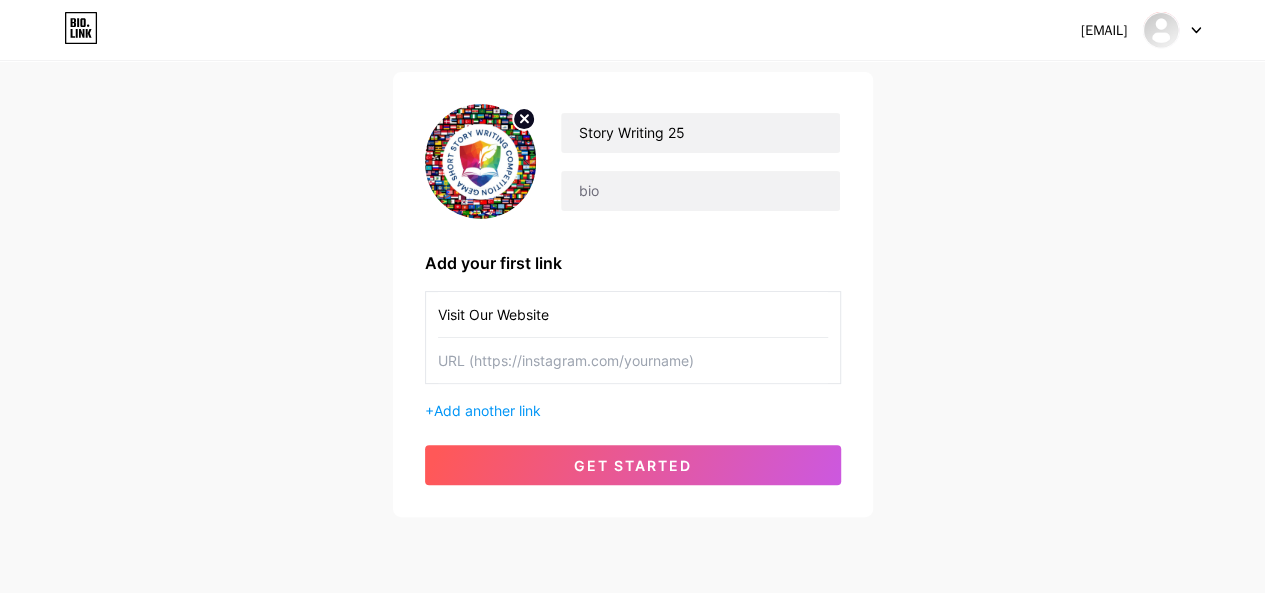 paste on "https://[DOMAIN]/" 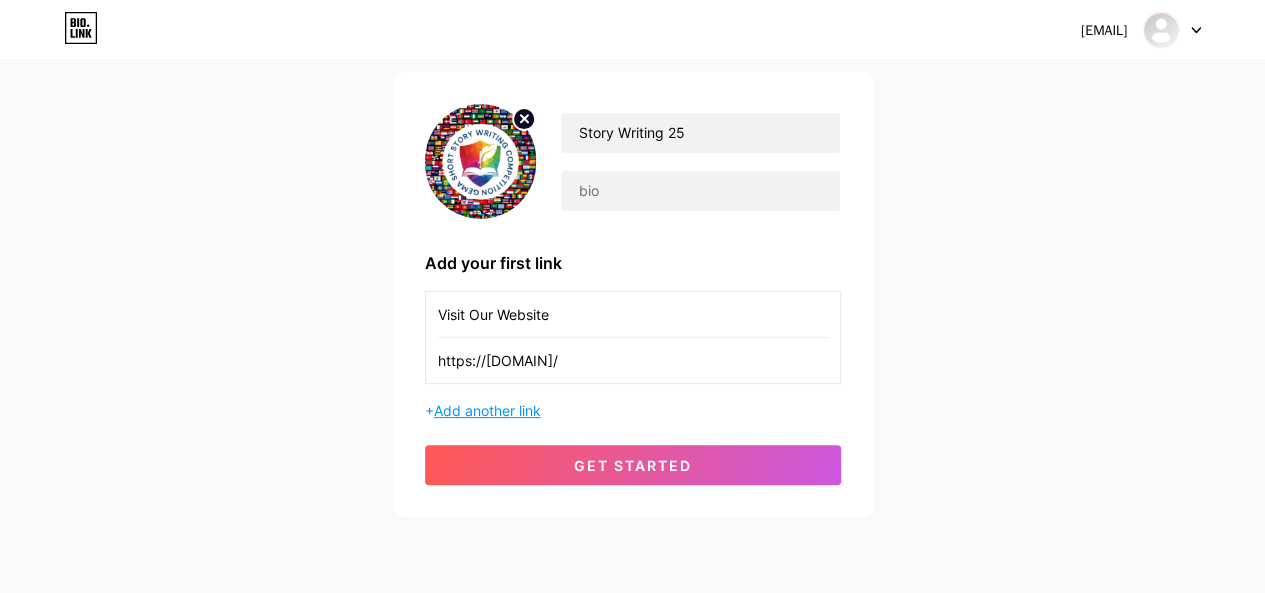 type on "https://[DOMAIN]/" 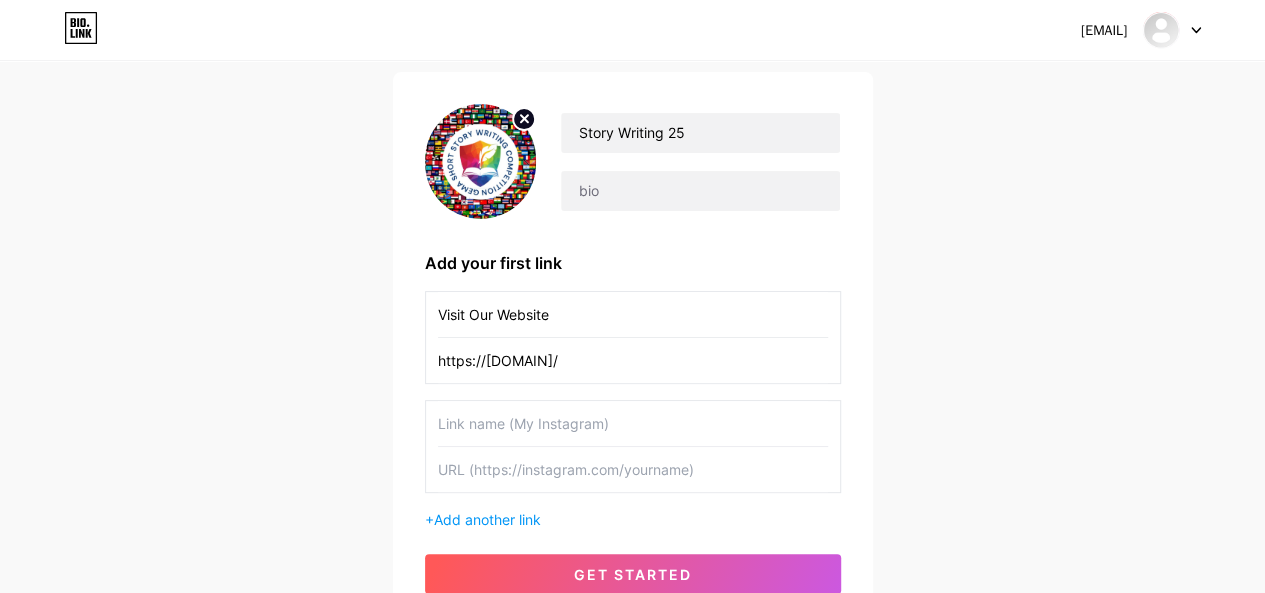 click at bounding box center (633, 423) 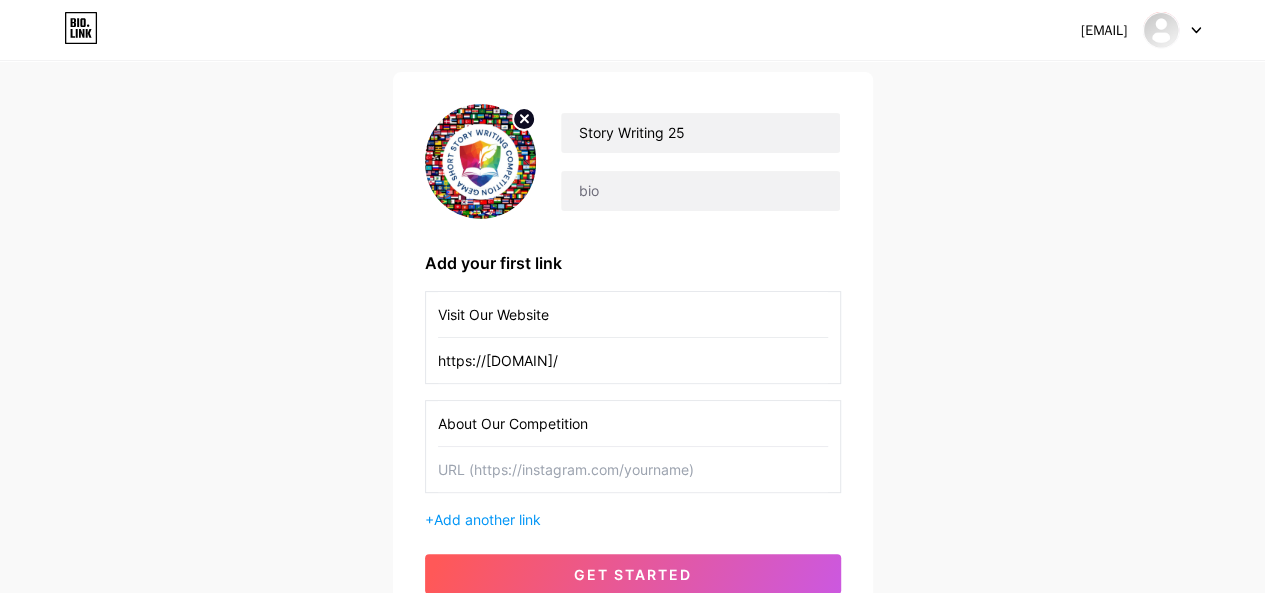 type on "About Our Competition" 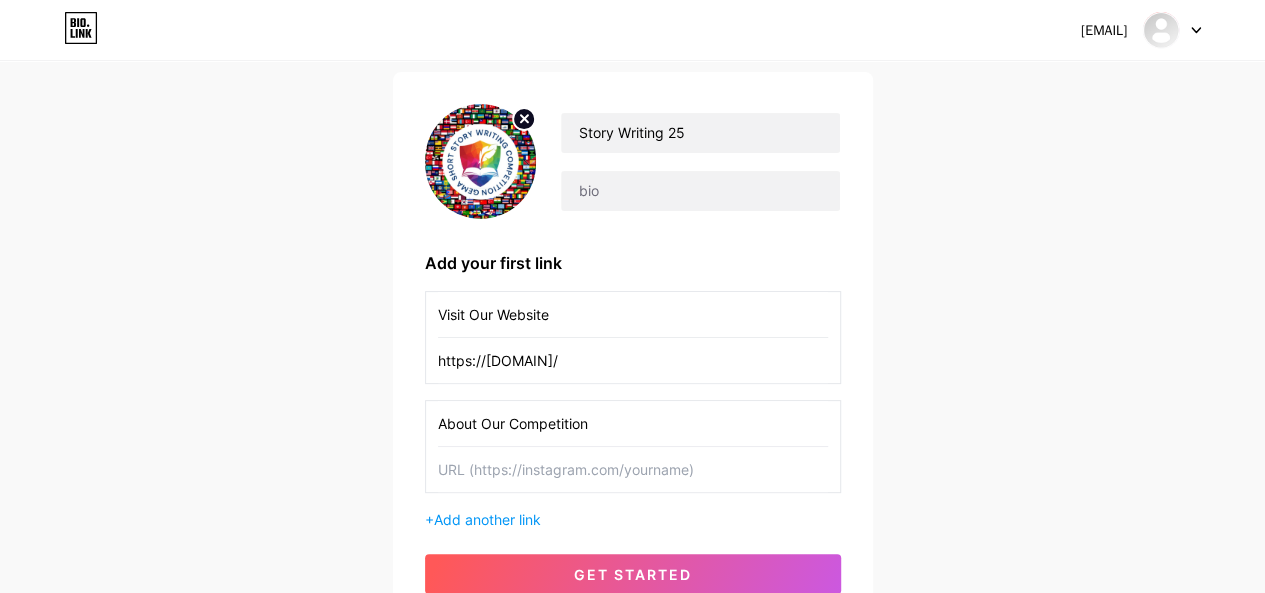 click at bounding box center (633, 469) 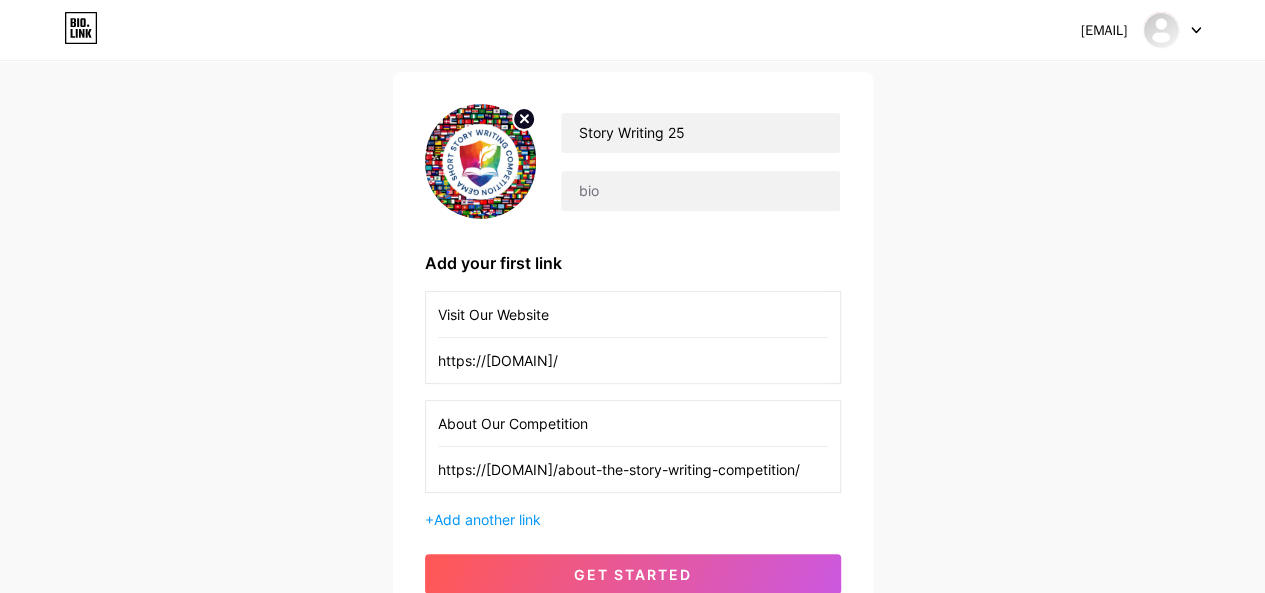 scroll, scrollTop: 0, scrollLeft: 100, axis: horizontal 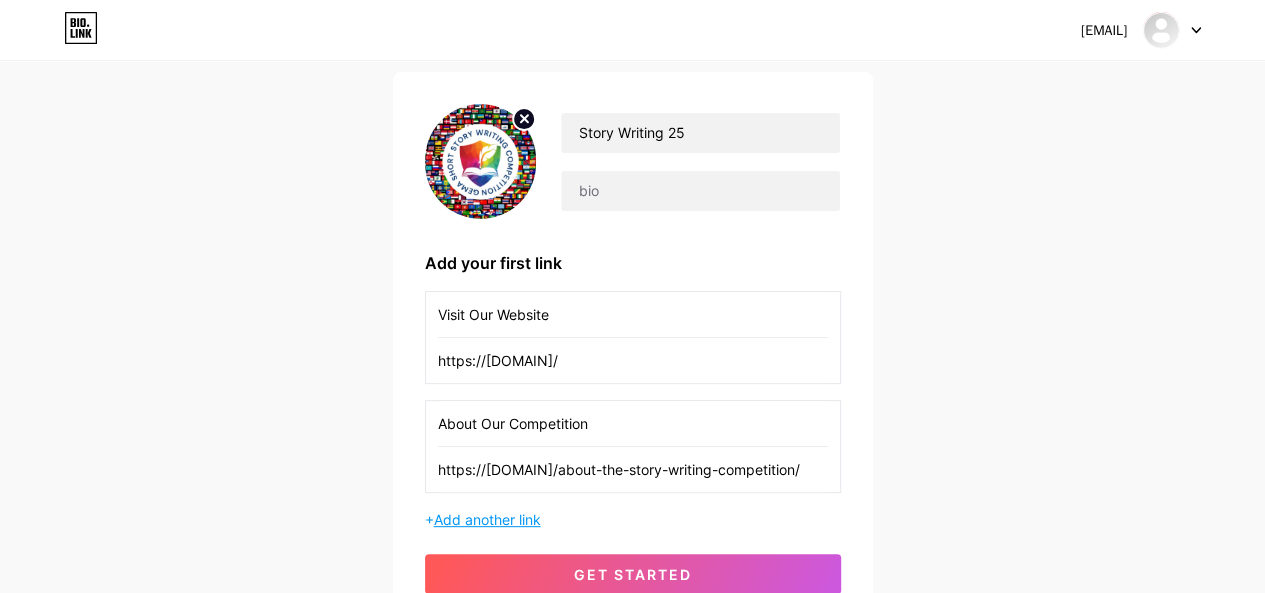 type on "https://[DOMAIN]/about-the-story-writing-competition/" 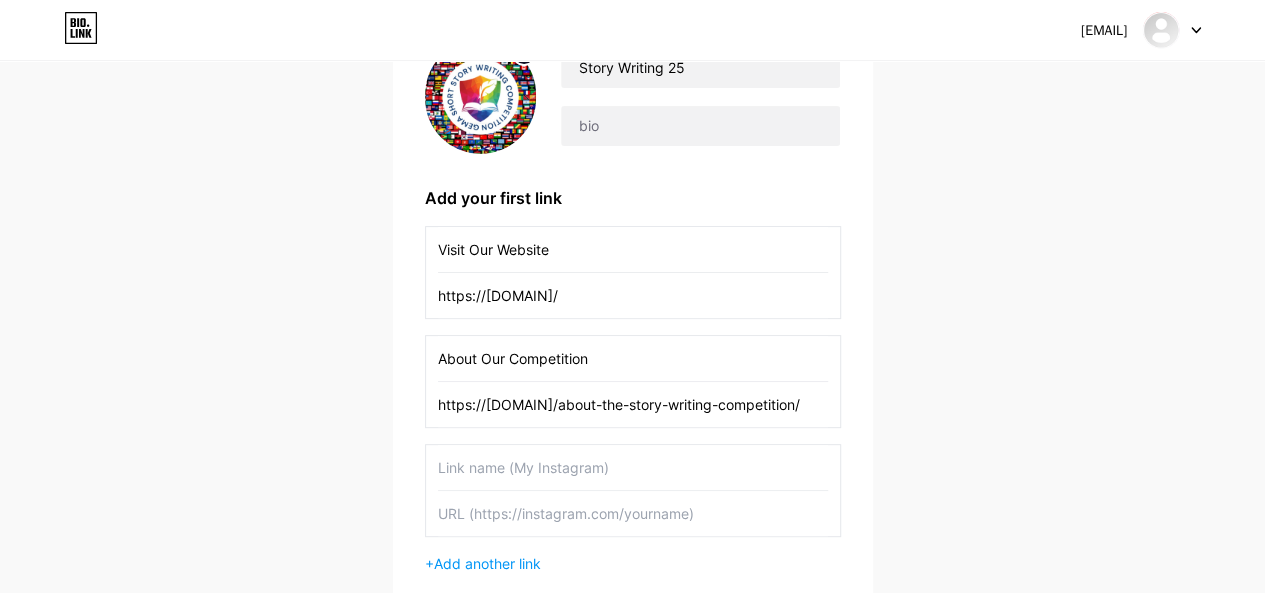 scroll, scrollTop: 198, scrollLeft: 0, axis: vertical 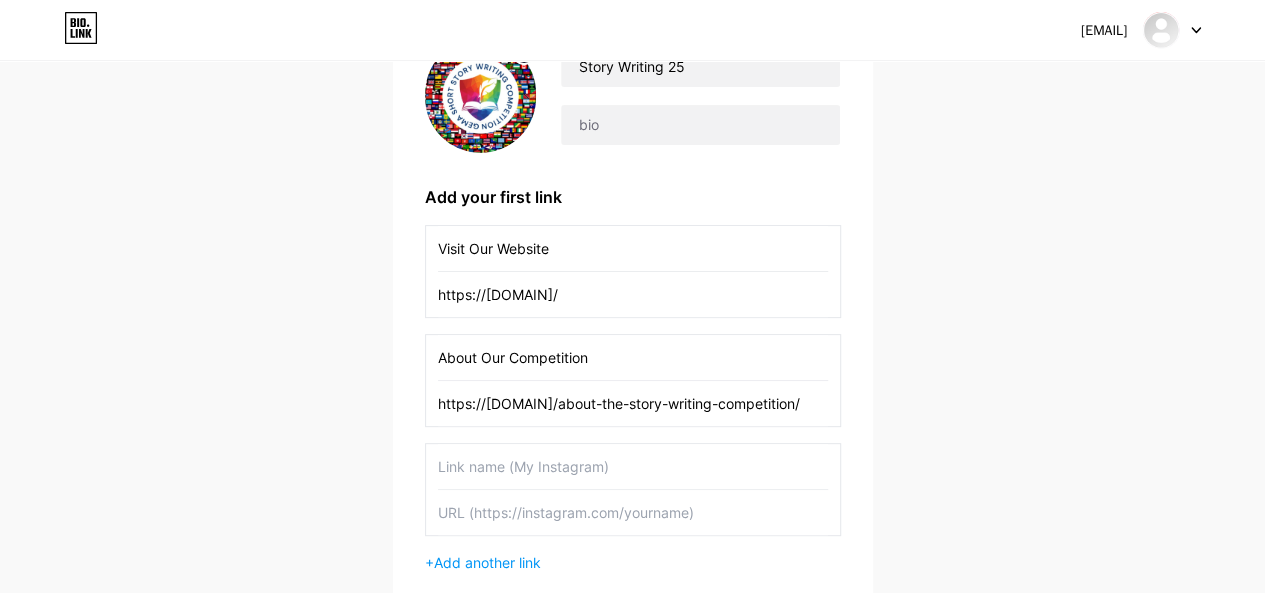 click at bounding box center (633, 466) 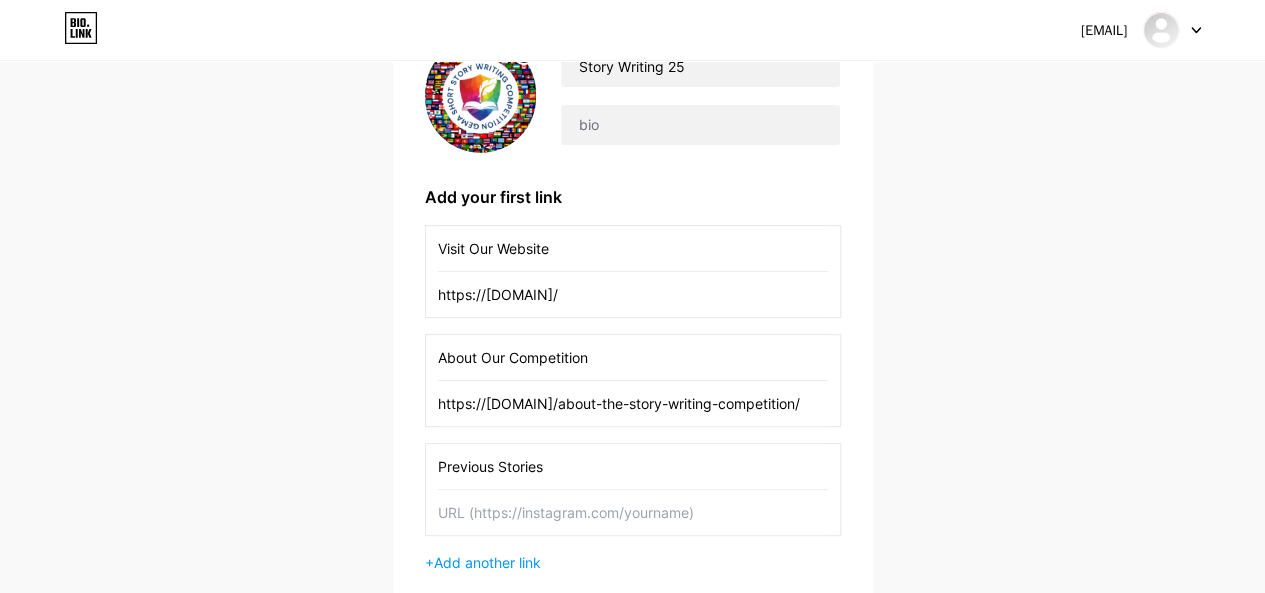 type on "Previous Stories" 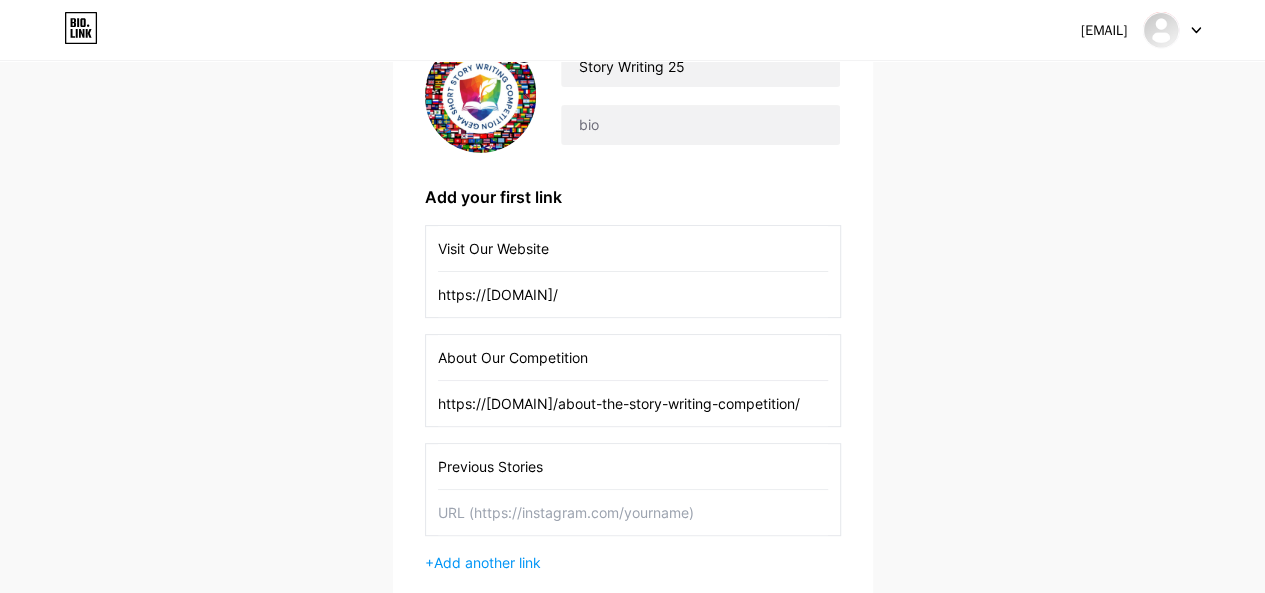 click at bounding box center [633, 512] 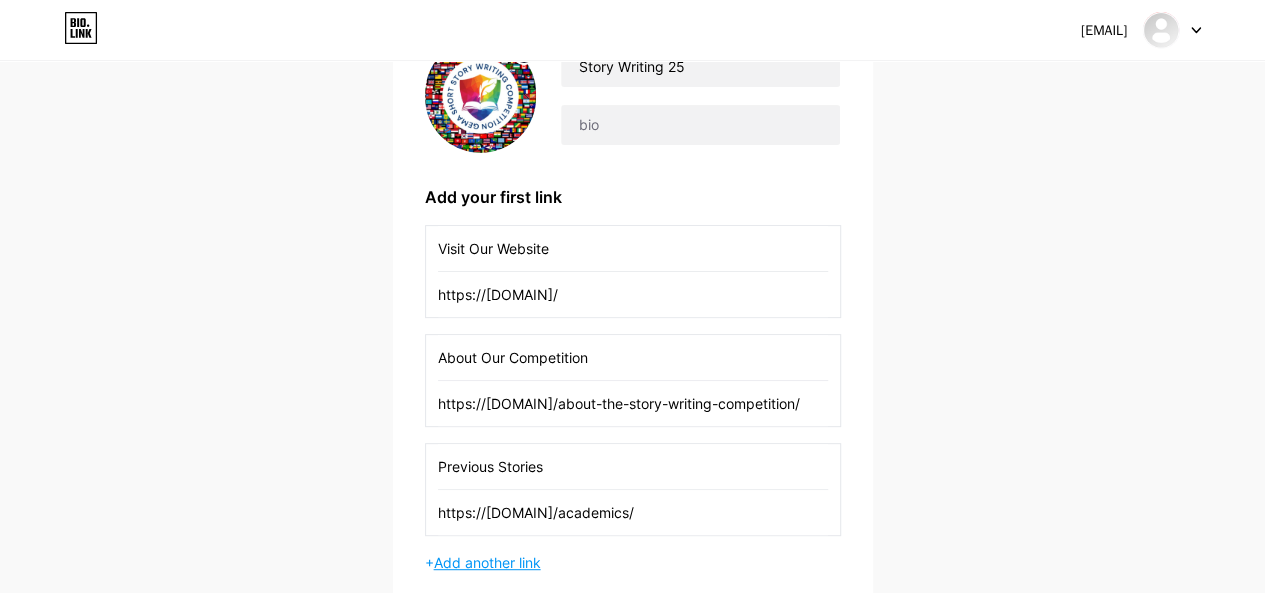 type on "https://[DOMAIN]/academics/" 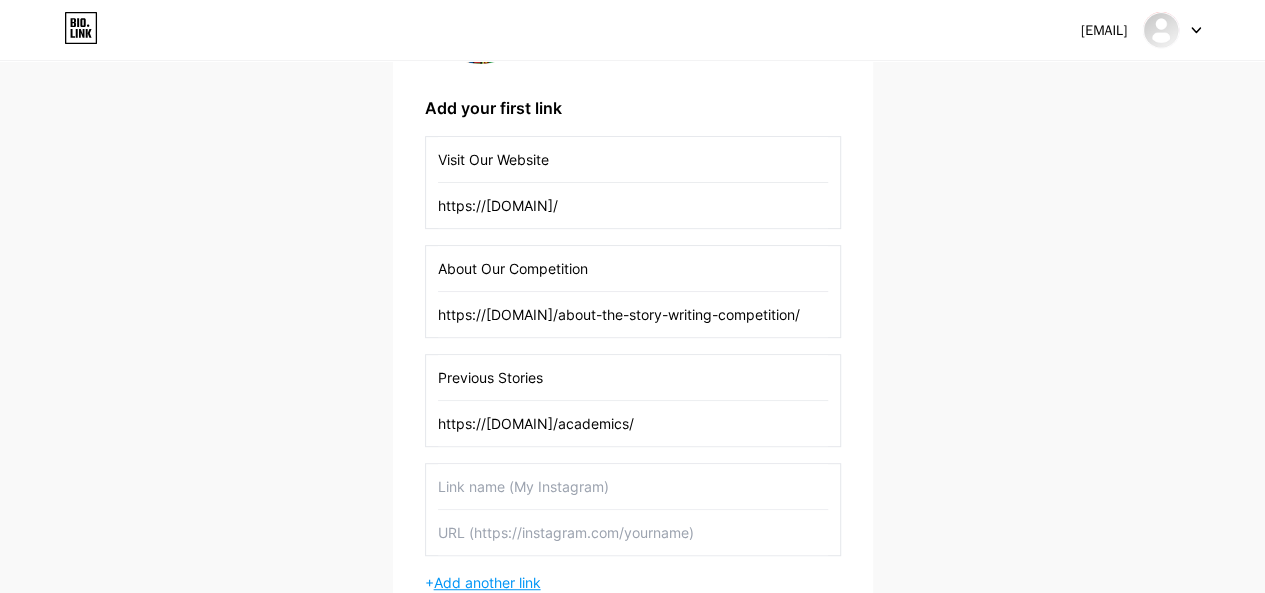 scroll, scrollTop: 316, scrollLeft: 0, axis: vertical 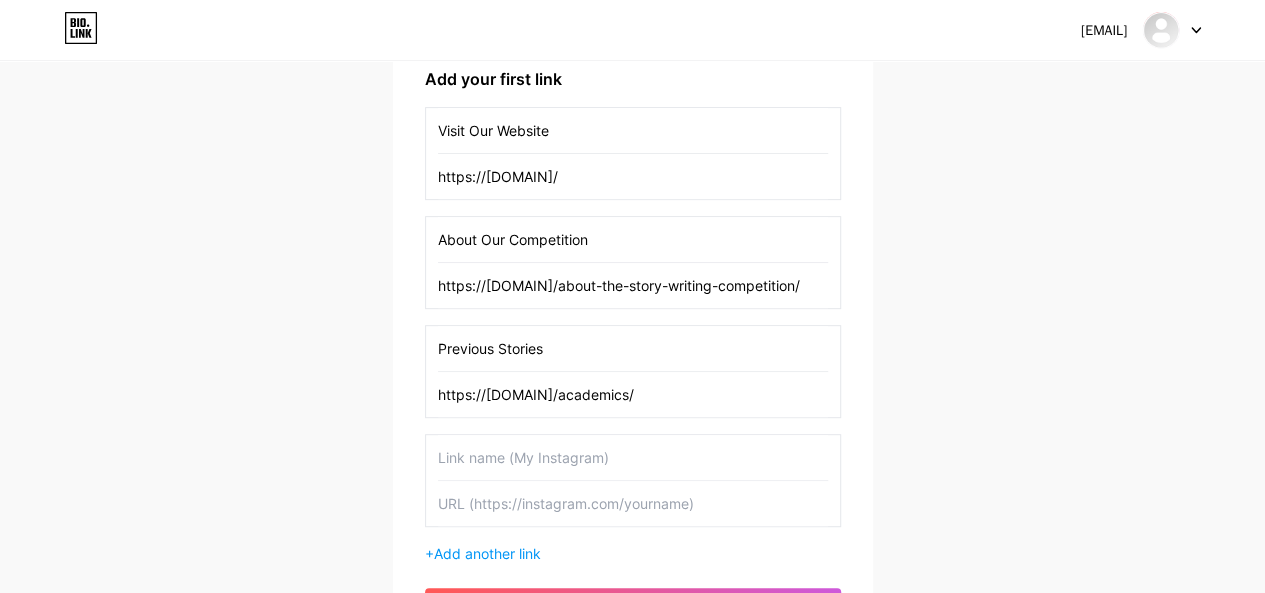 click at bounding box center (633, 457) 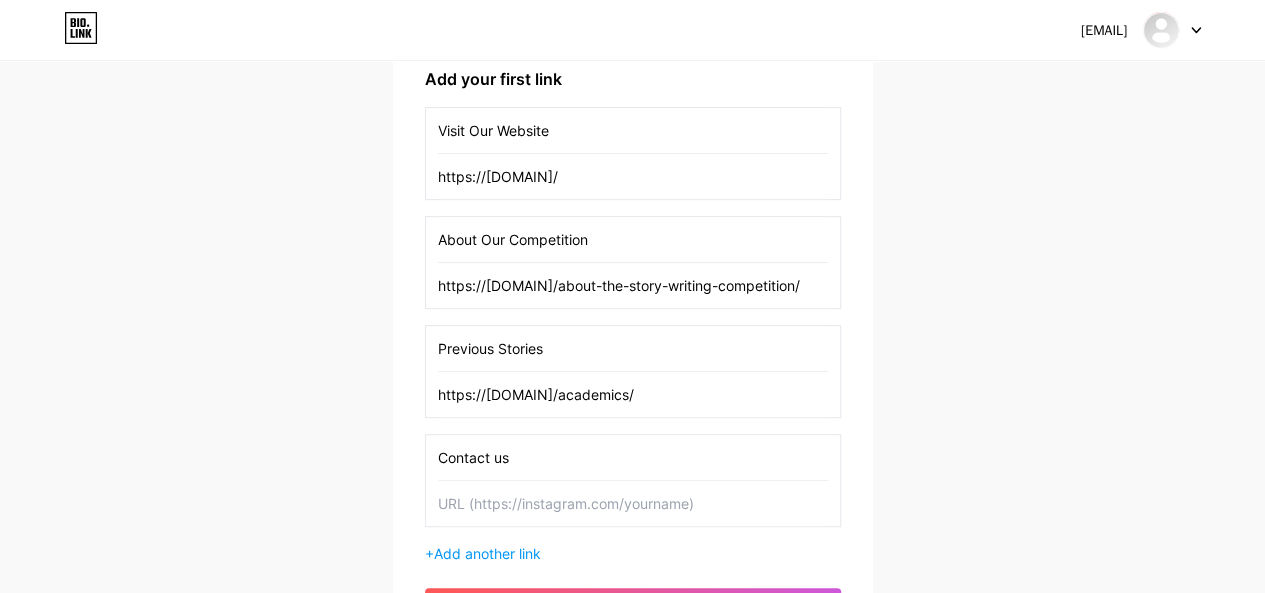 type on "Contact us" 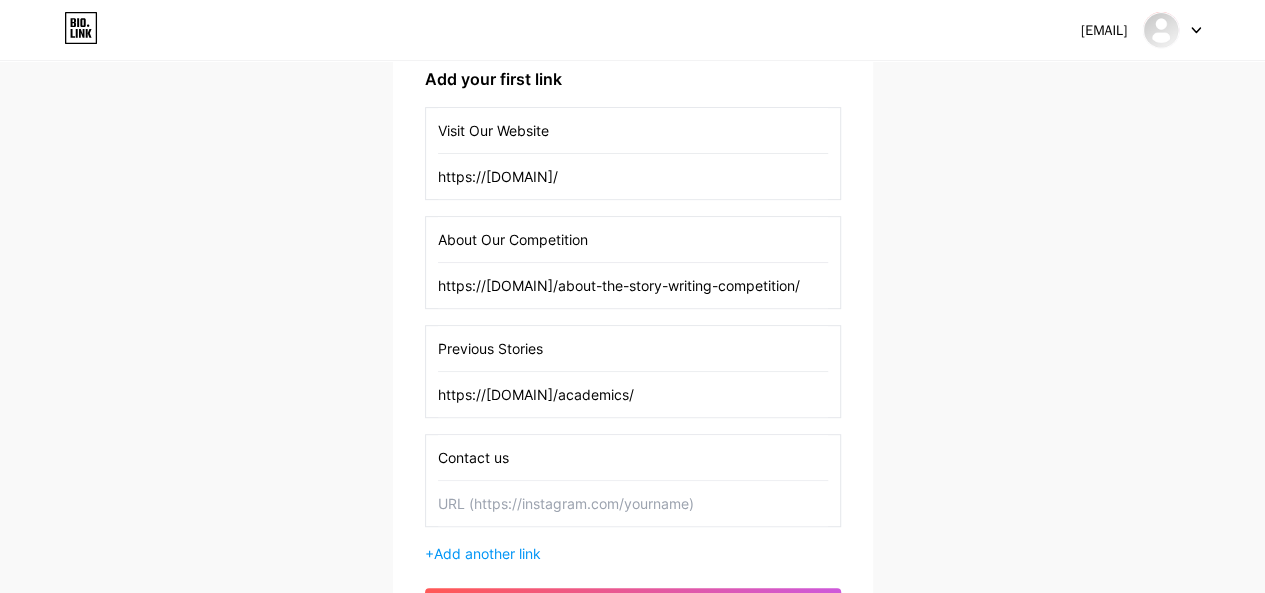 click at bounding box center (633, 503) 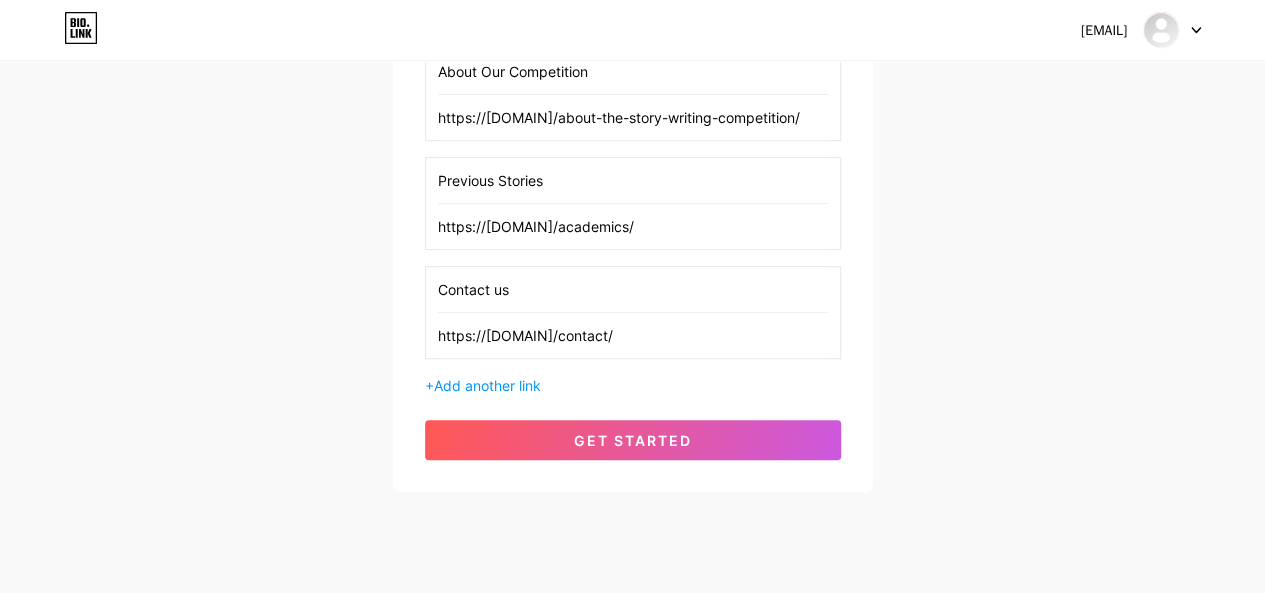 scroll, scrollTop: 485, scrollLeft: 0, axis: vertical 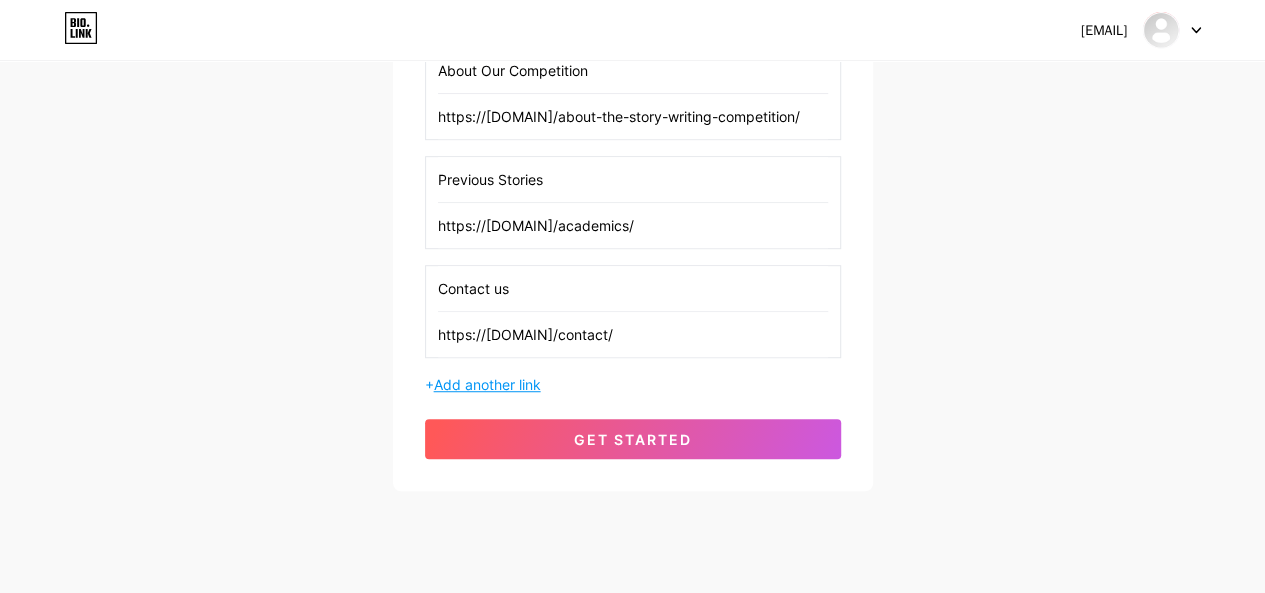 type on "https://[DOMAIN]/contact/" 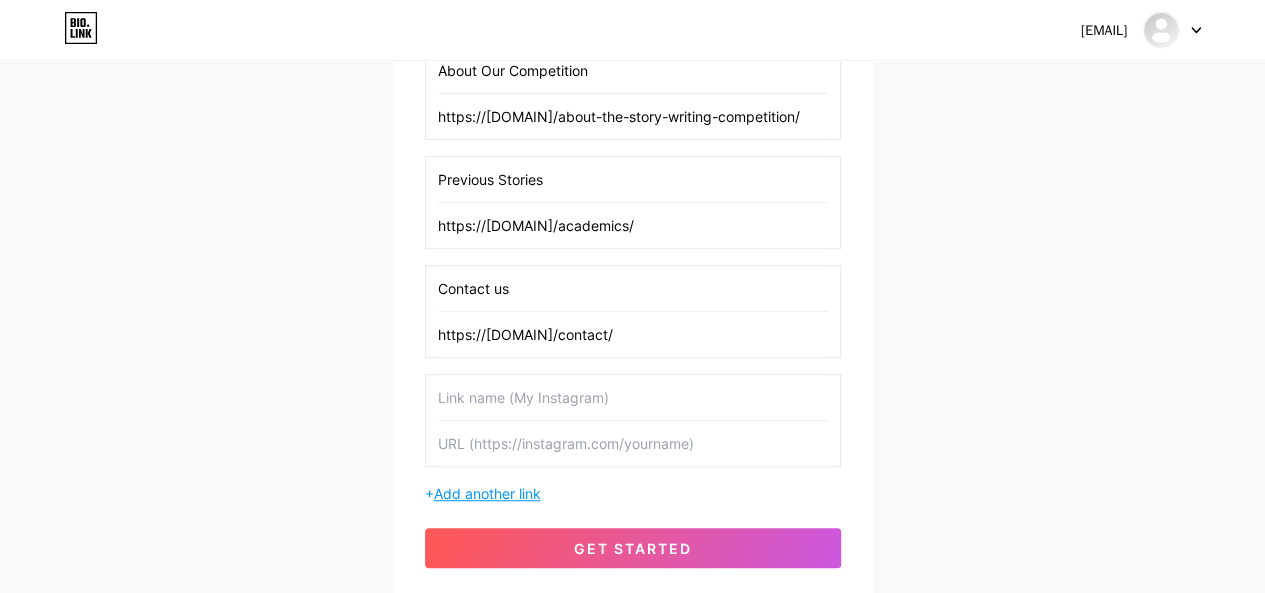 scroll, scrollTop: 523, scrollLeft: 0, axis: vertical 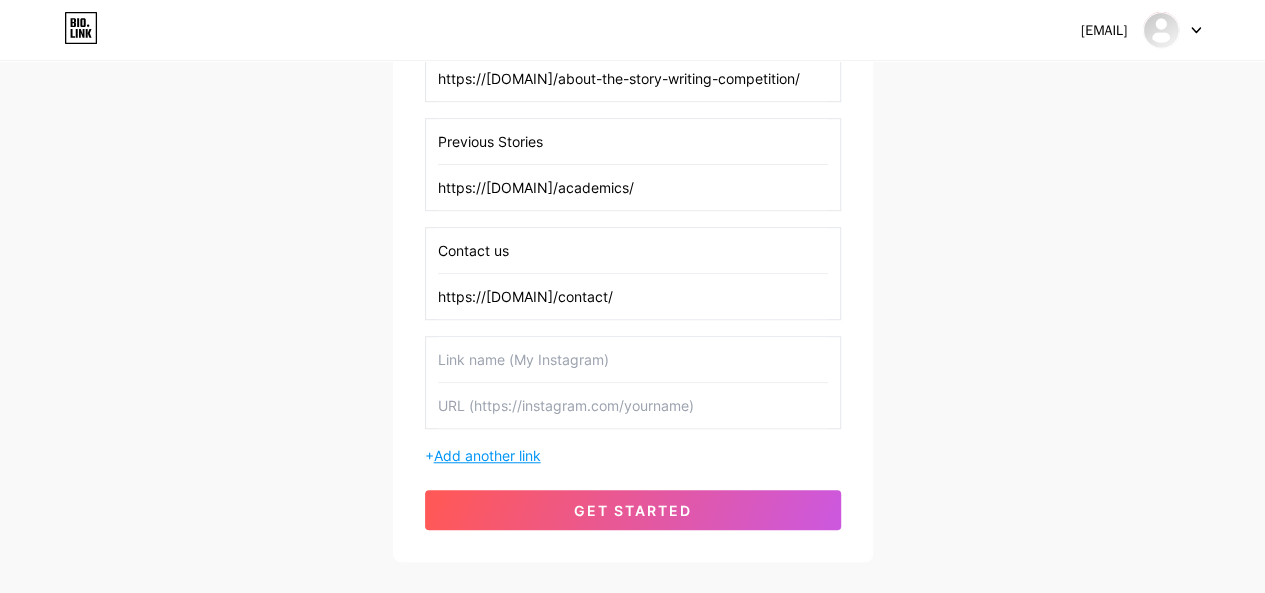 click at bounding box center (633, 405) 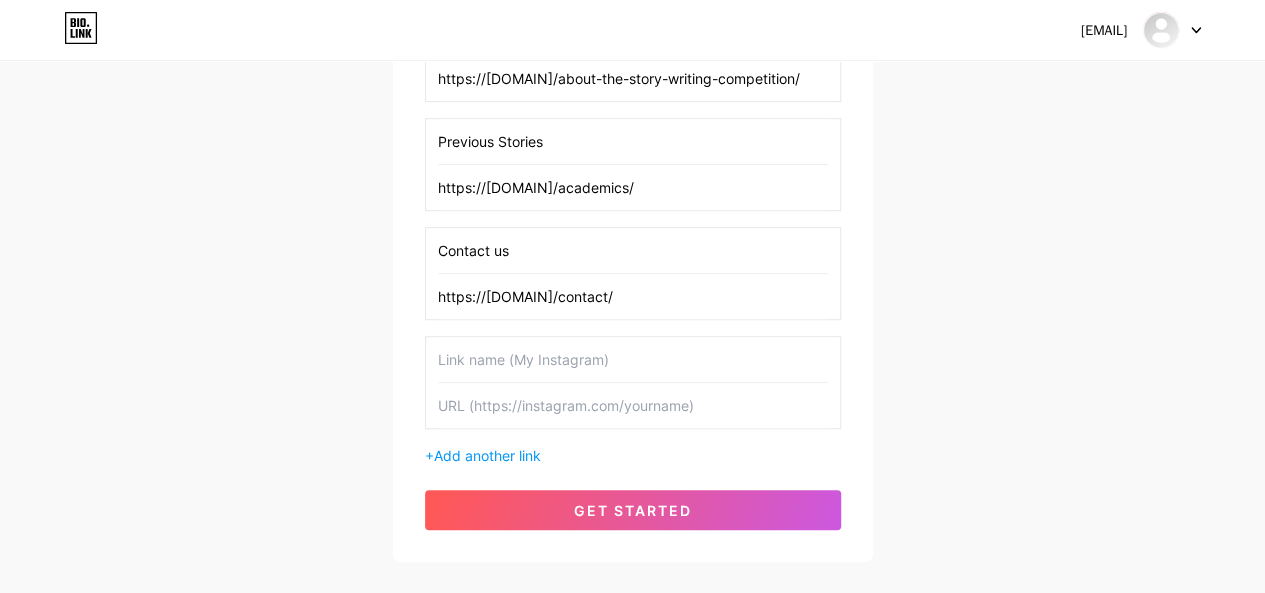 click at bounding box center (633, 359) 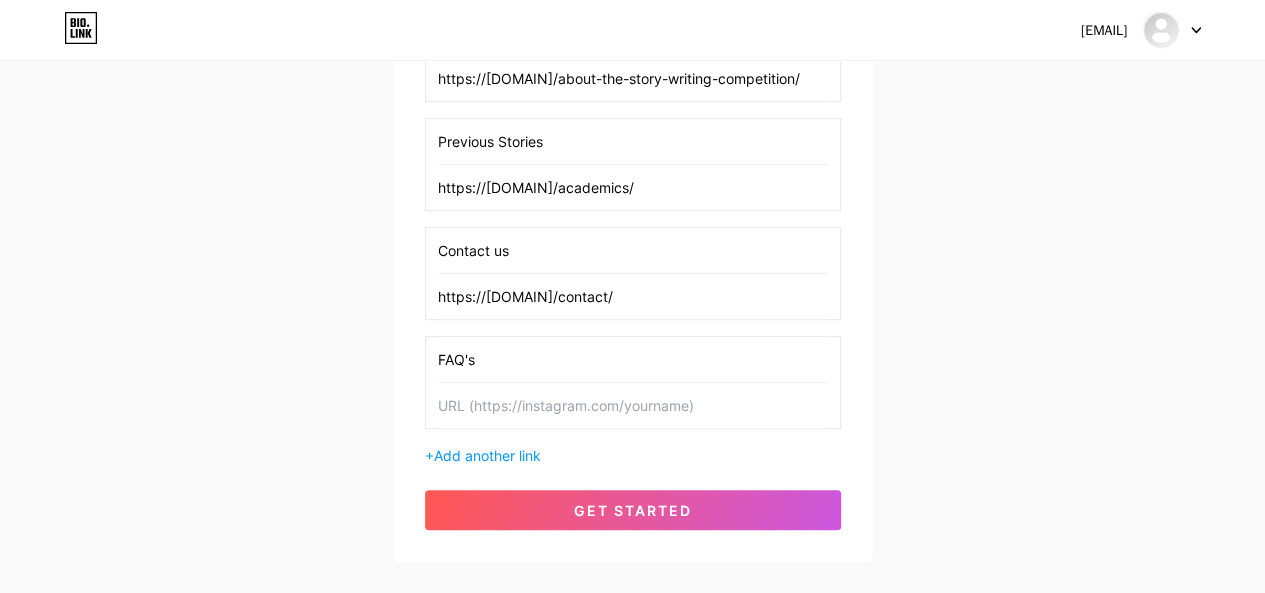 type on "FAQ's" 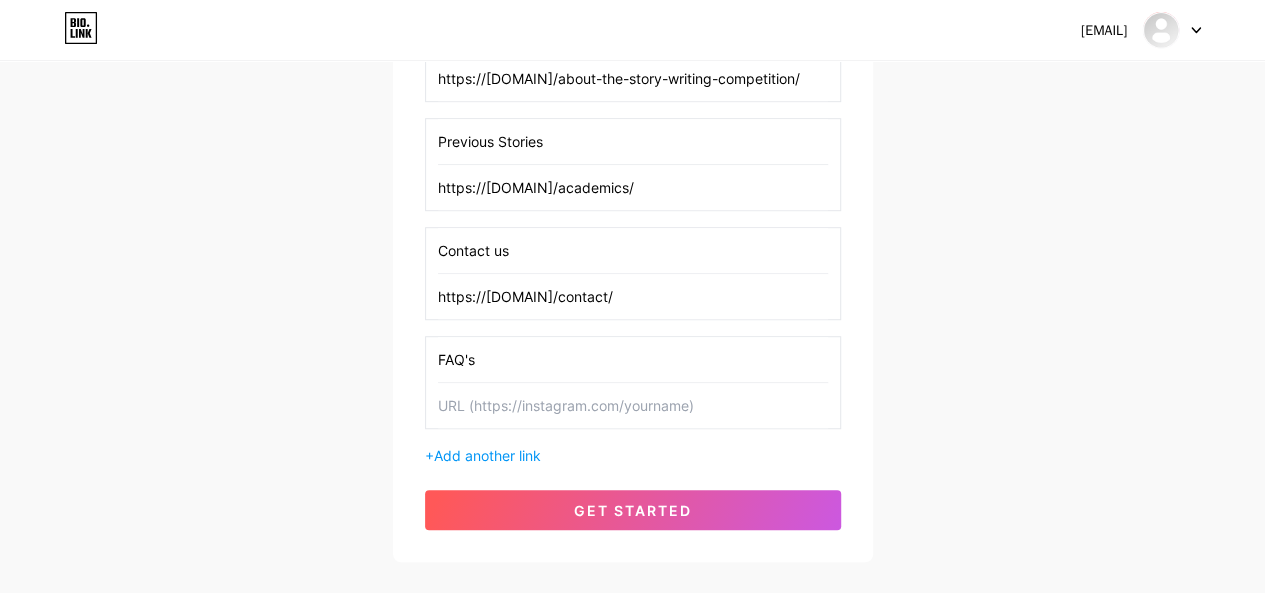 click at bounding box center [633, 405] 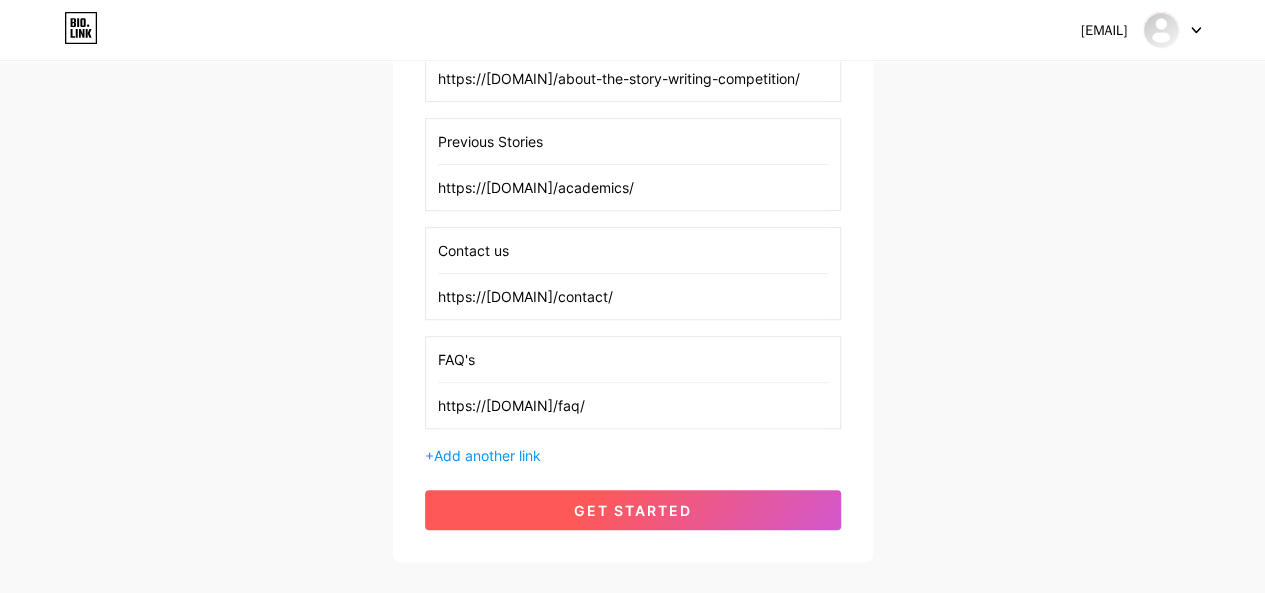 type on "https://[DOMAIN]/faq/" 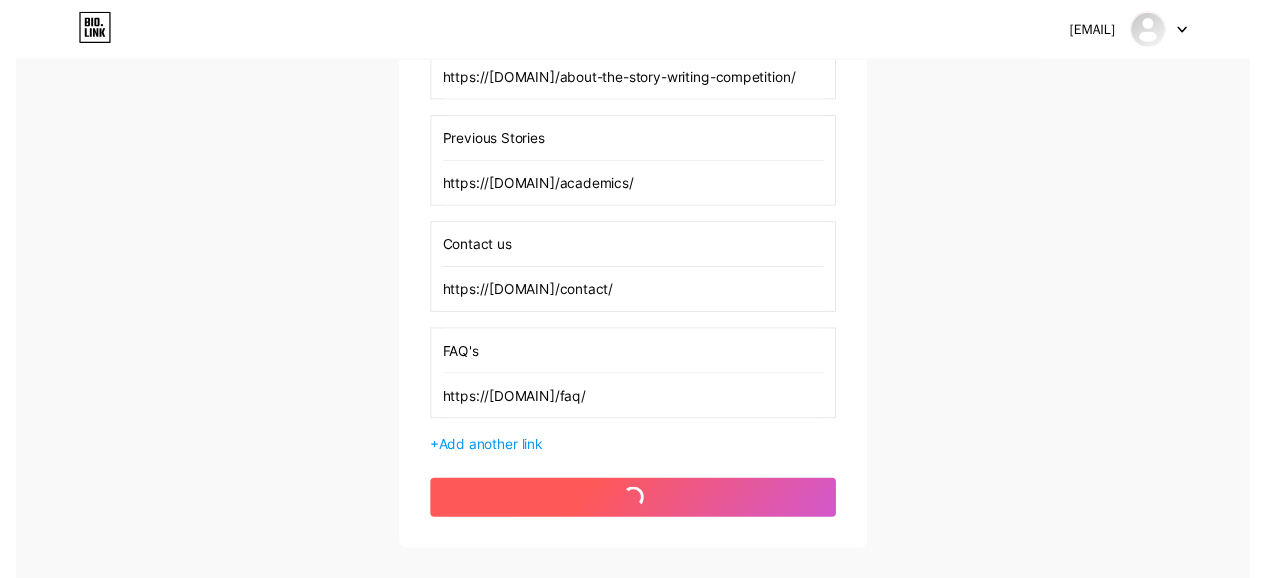 scroll, scrollTop: 0, scrollLeft: 0, axis: both 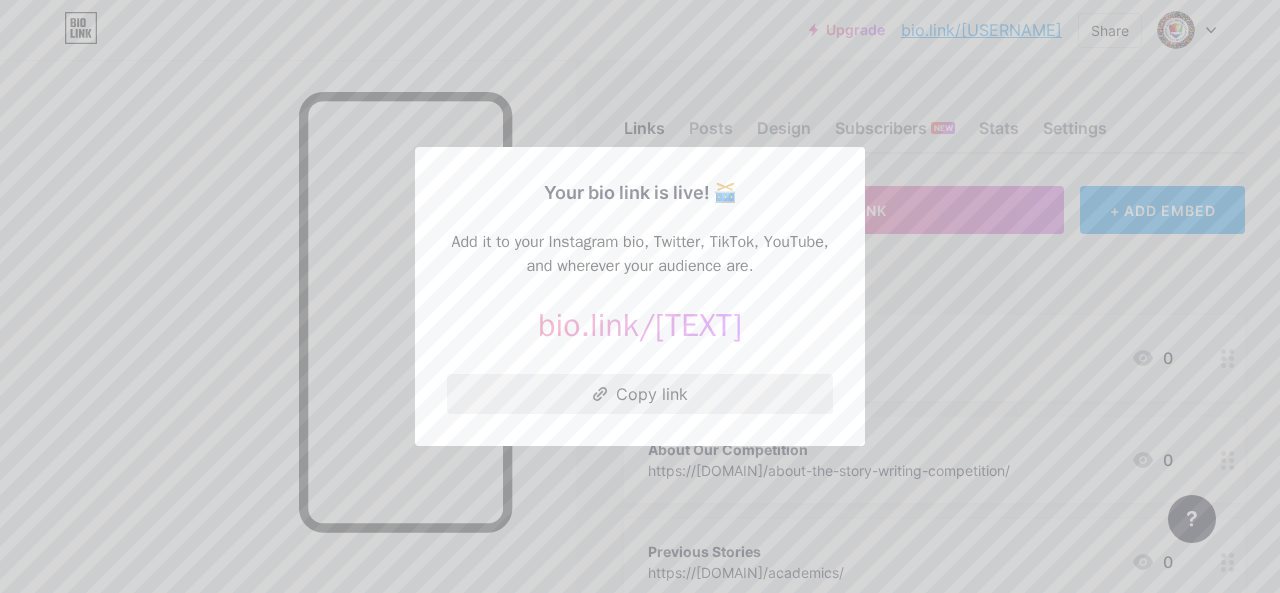 click on "Copy link" at bounding box center [640, 394] 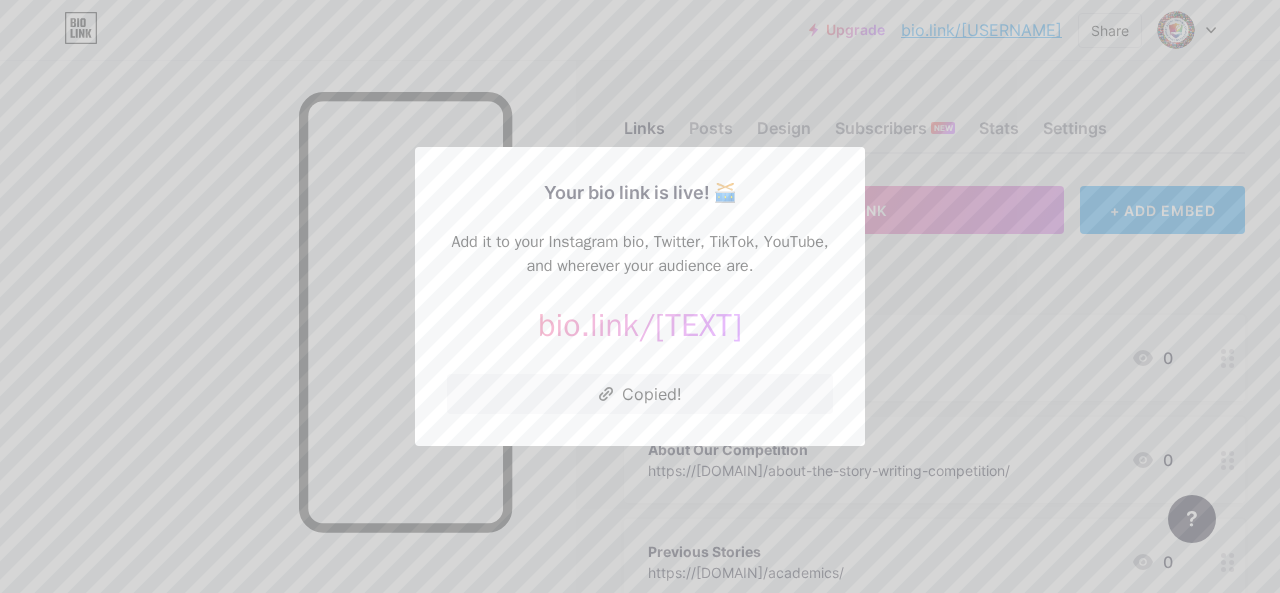 click at bounding box center [640, 296] 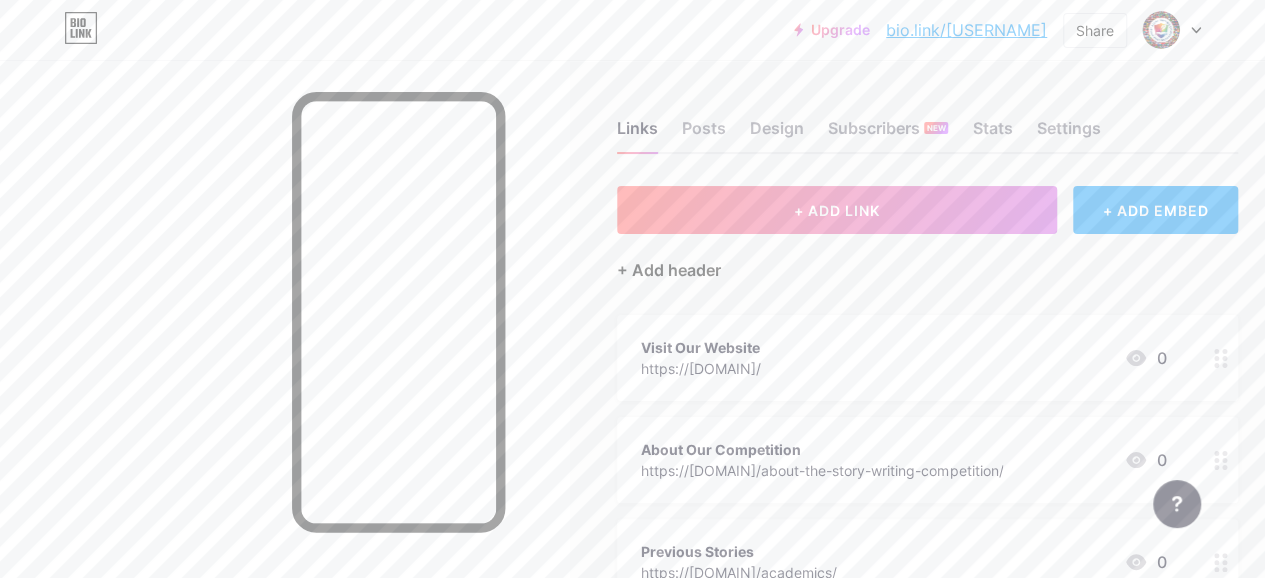 click on "+ Add header" at bounding box center [669, 270] 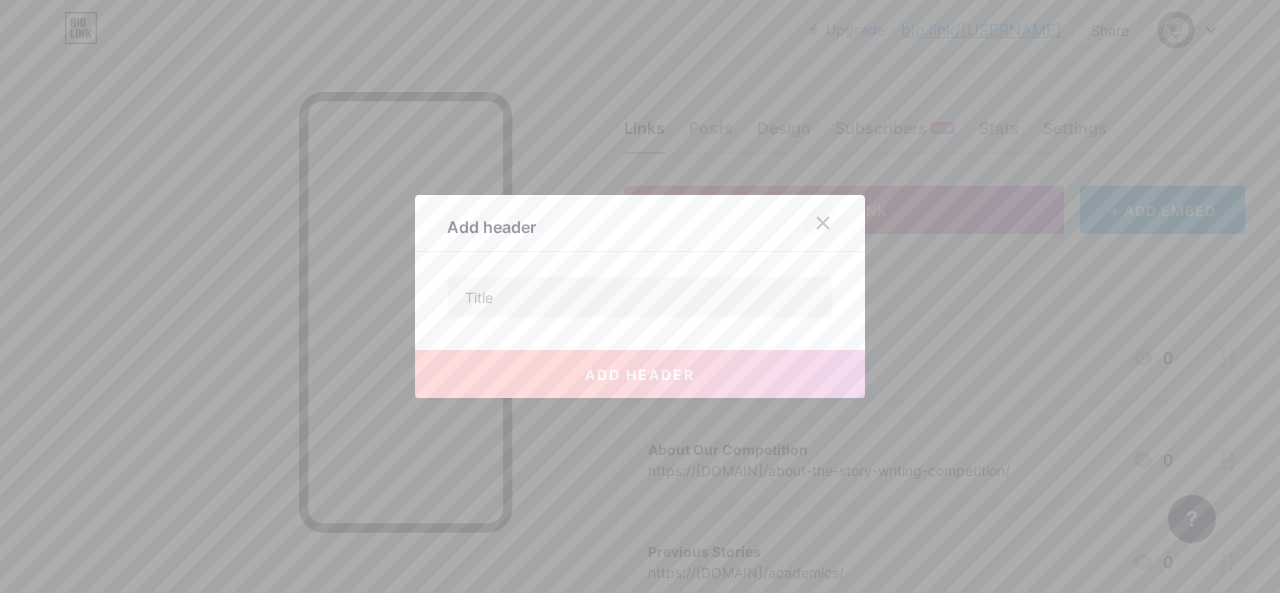 click 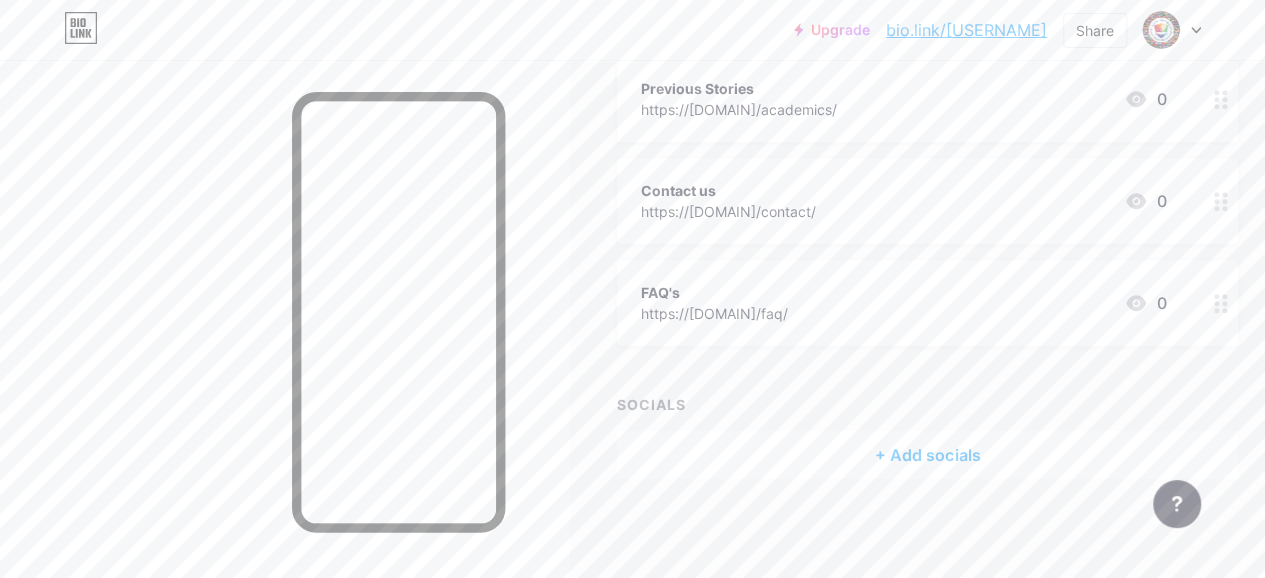 scroll, scrollTop: 447, scrollLeft: 0, axis: vertical 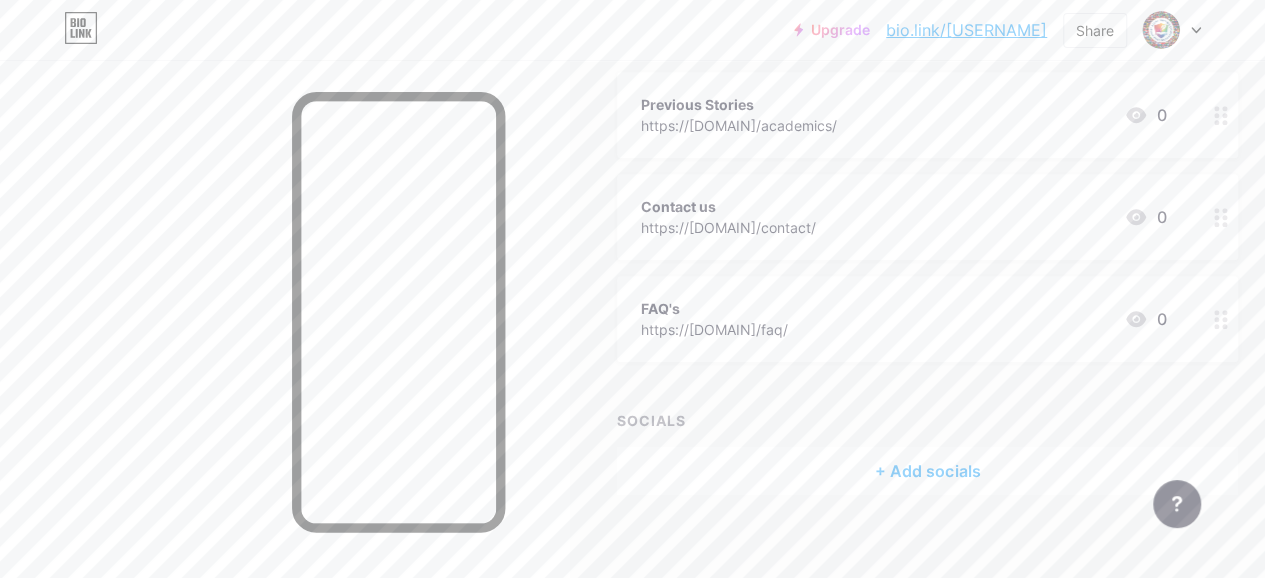 click on "+ Add socials" at bounding box center [927, 471] 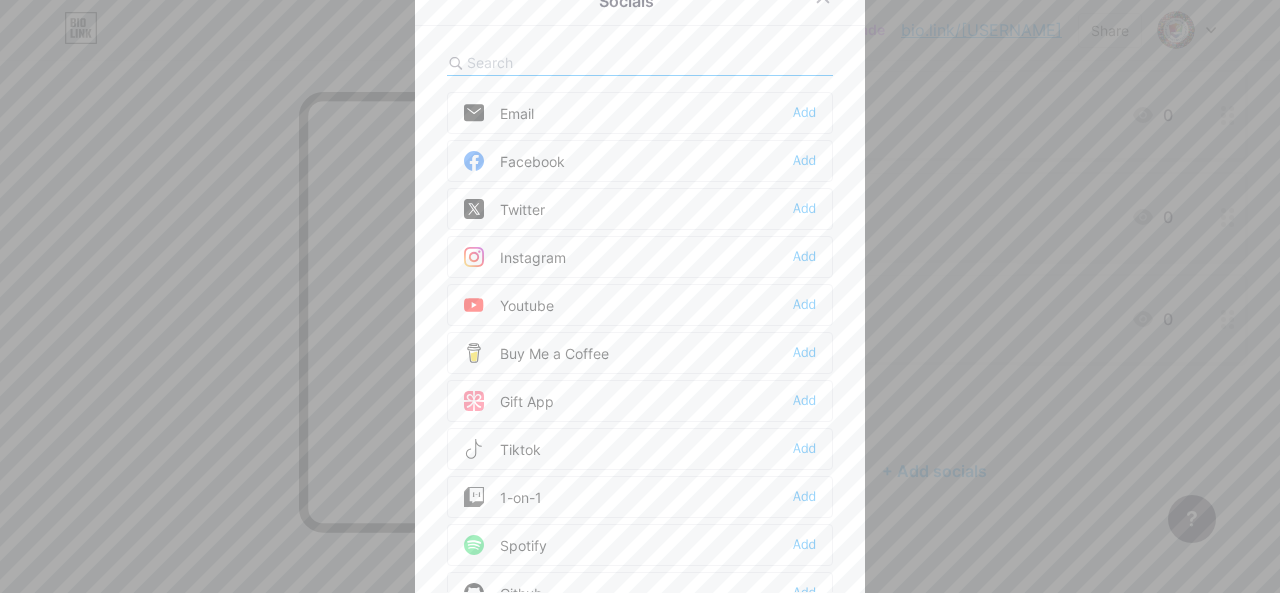 click on "Email
Add" at bounding box center (640, 113) 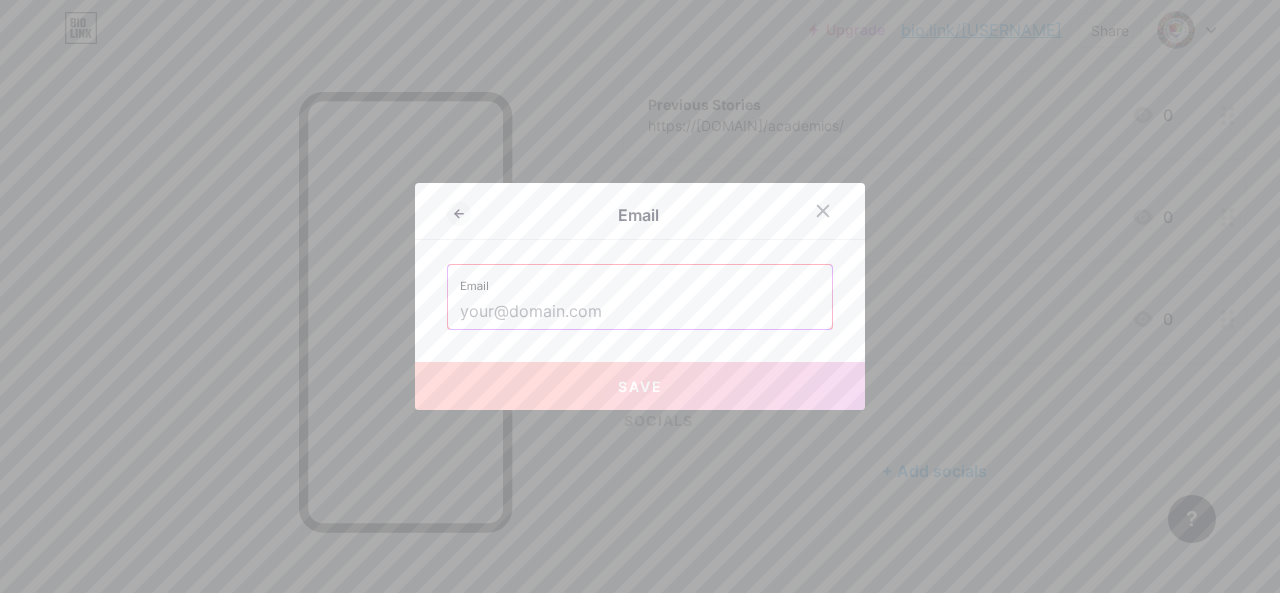 click at bounding box center [640, 312] 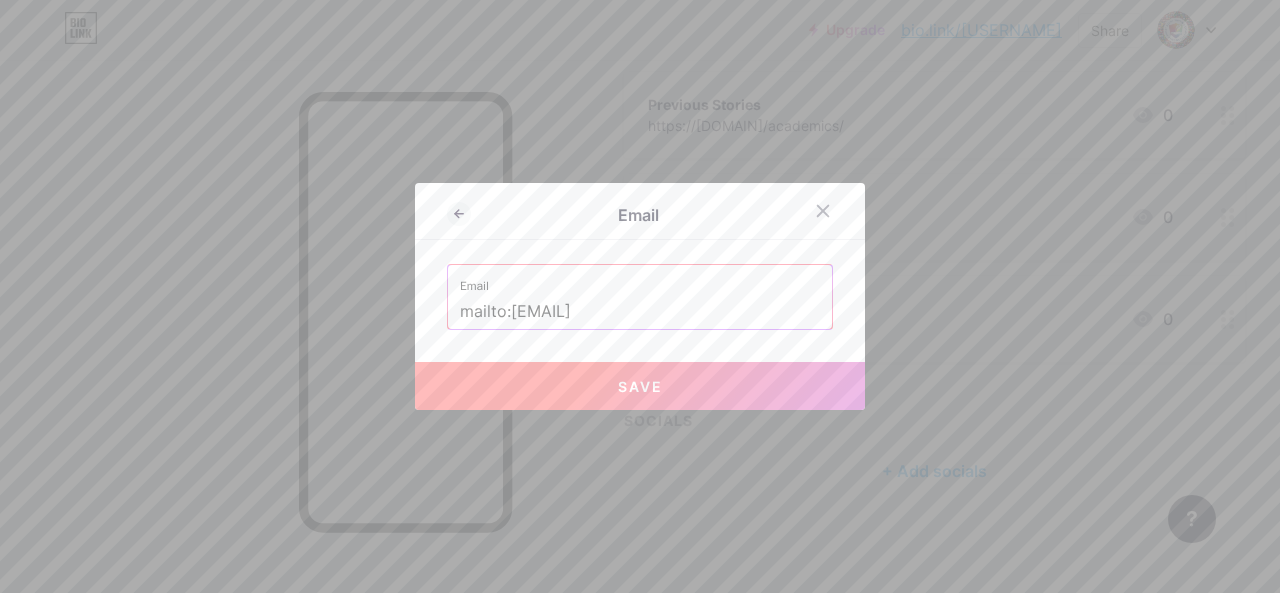 click on "Save" at bounding box center [640, 386] 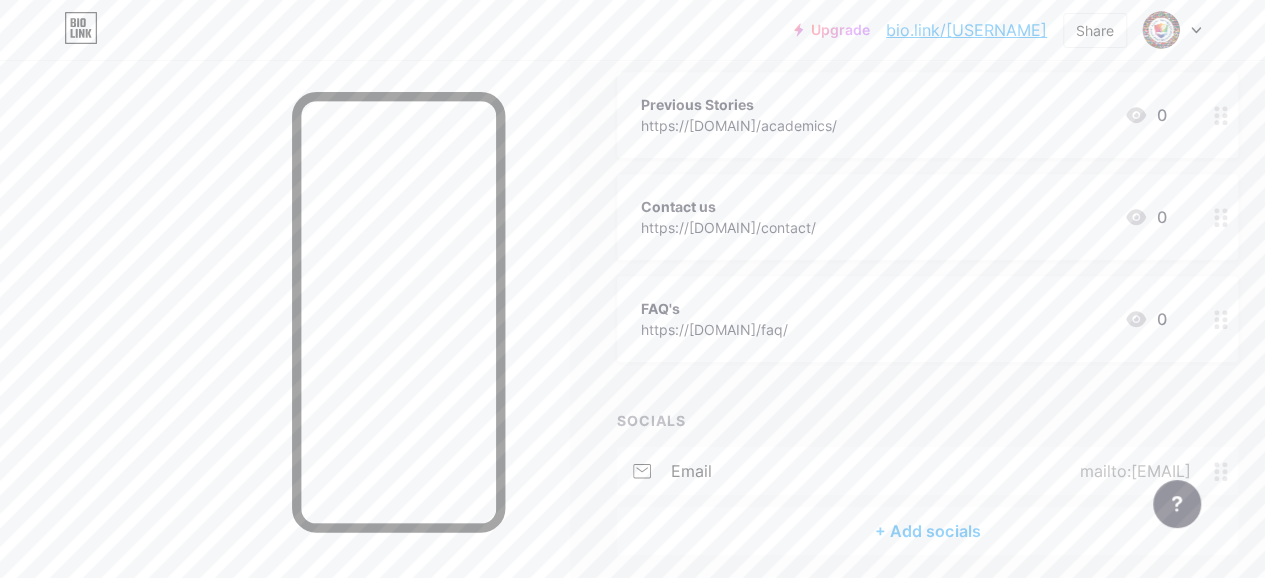 click on "+ Add socials" at bounding box center [927, 531] 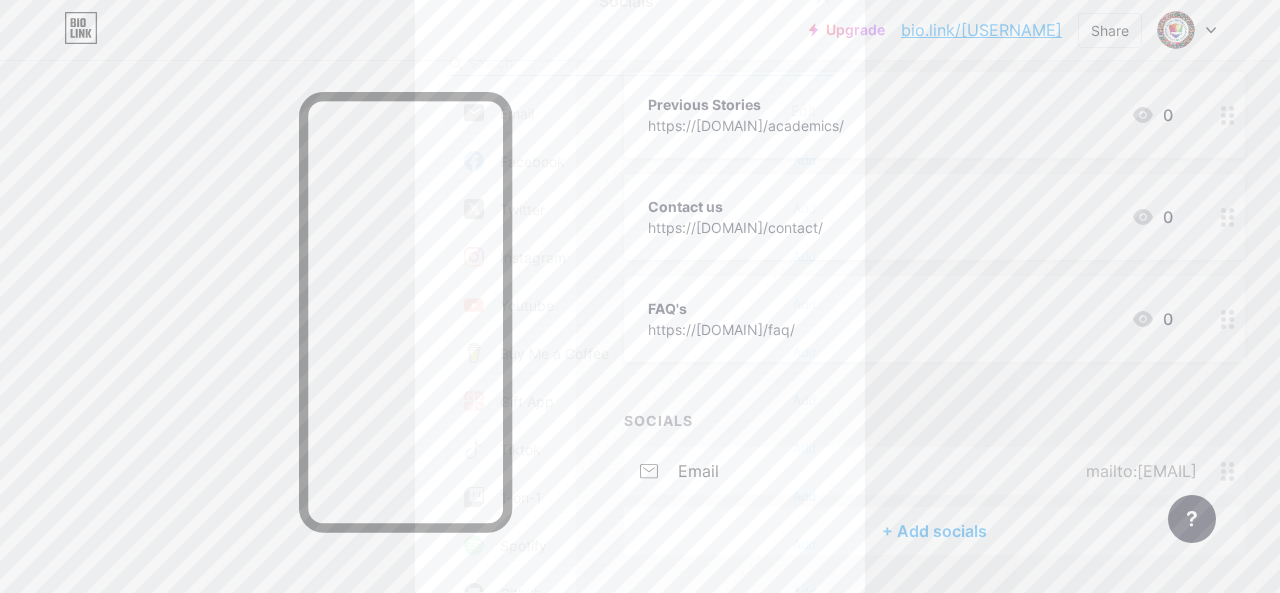 click on "Facebook
Add" at bounding box center (640, 161) 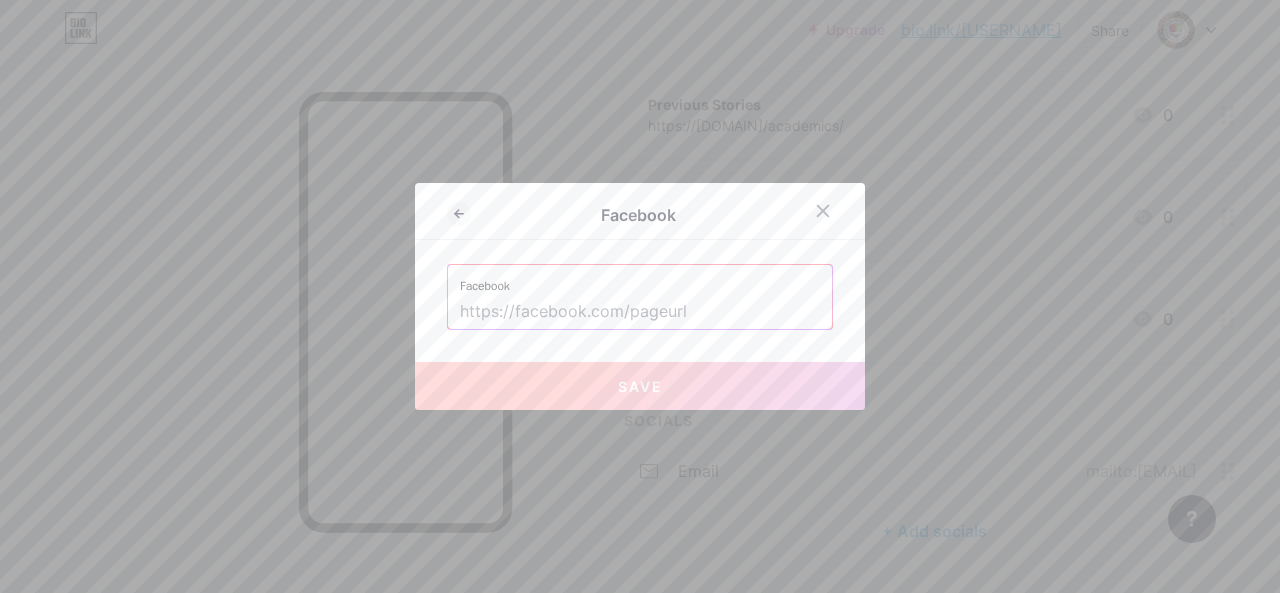 click at bounding box center [640, 312] 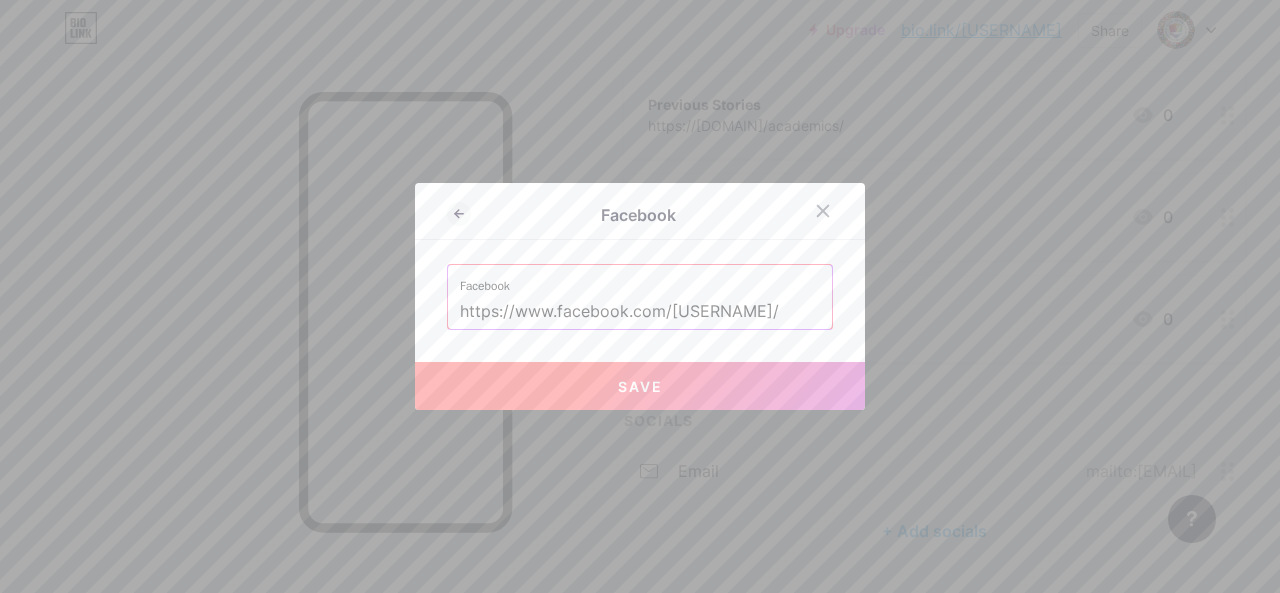 type on "https://www.facebook.com/[USERNAME]/" 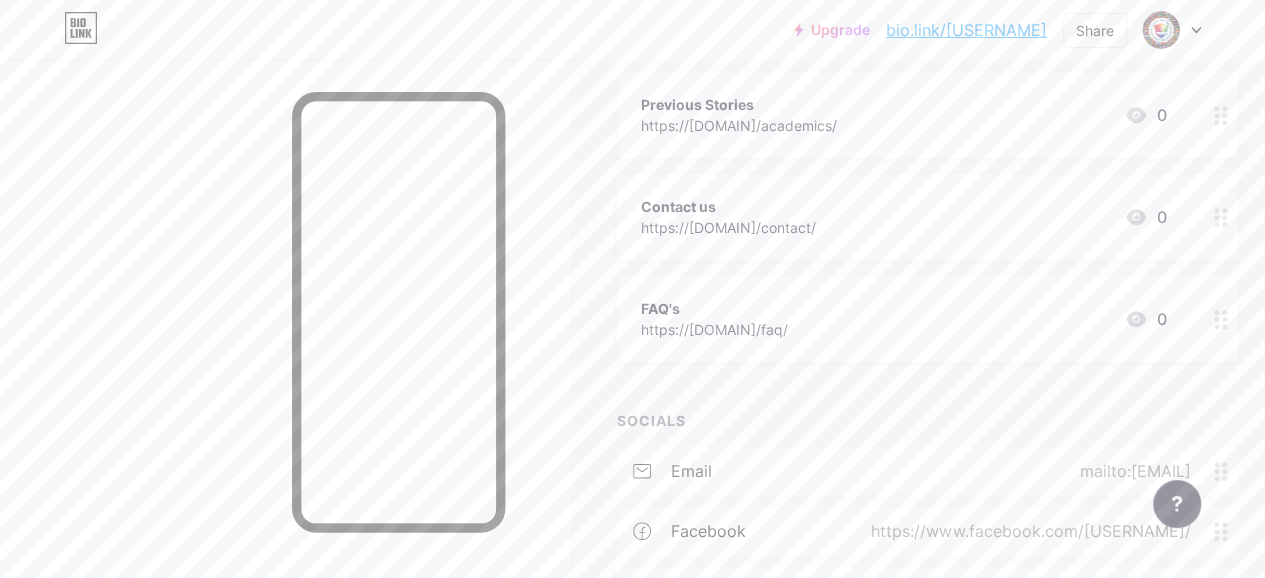 scroll, scrollTop: 583, scrollLeft: 0, axis: vertical 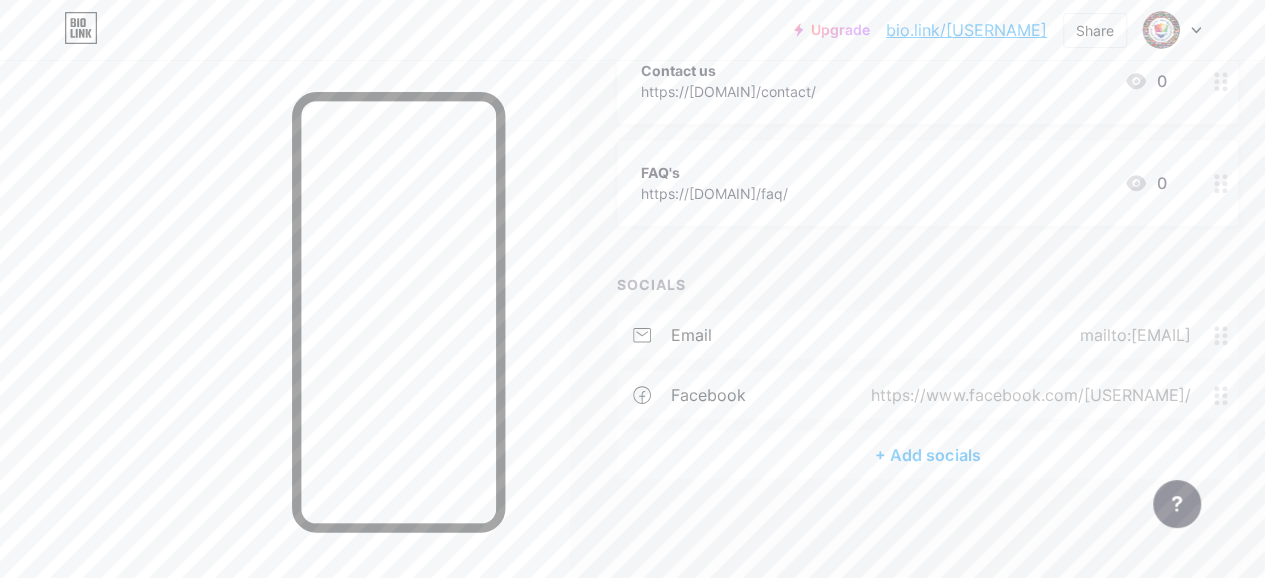 click on "+ Add socials" at bounding box center [927, 455] 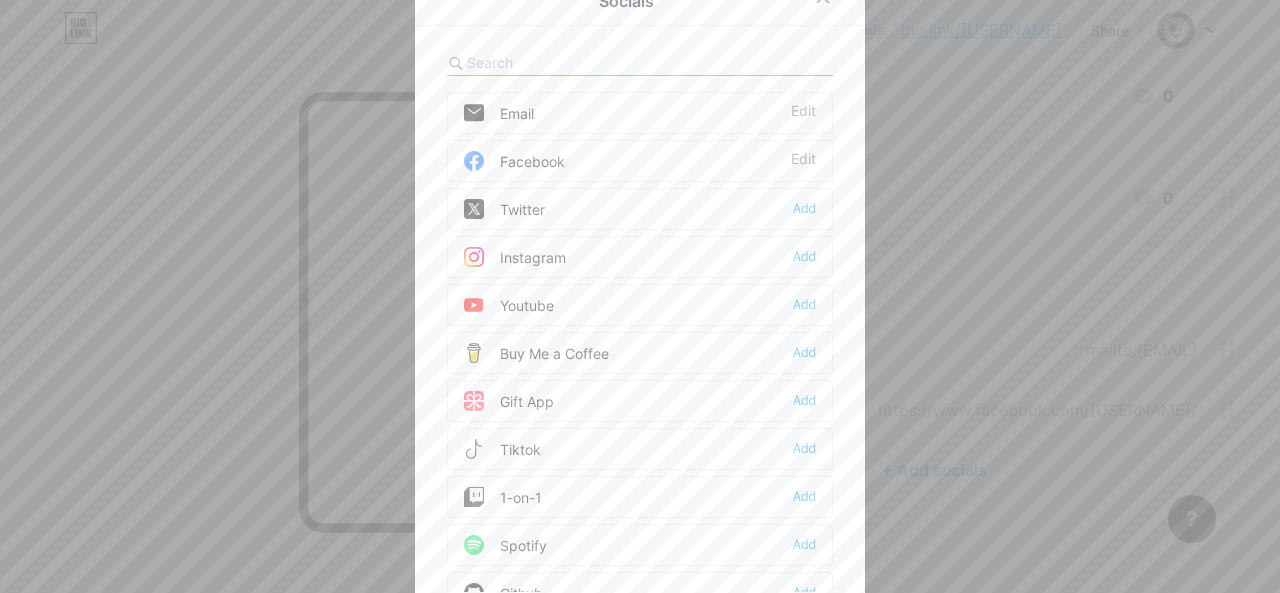 click on "Instagram
Add" at bounding box center (640, 257) 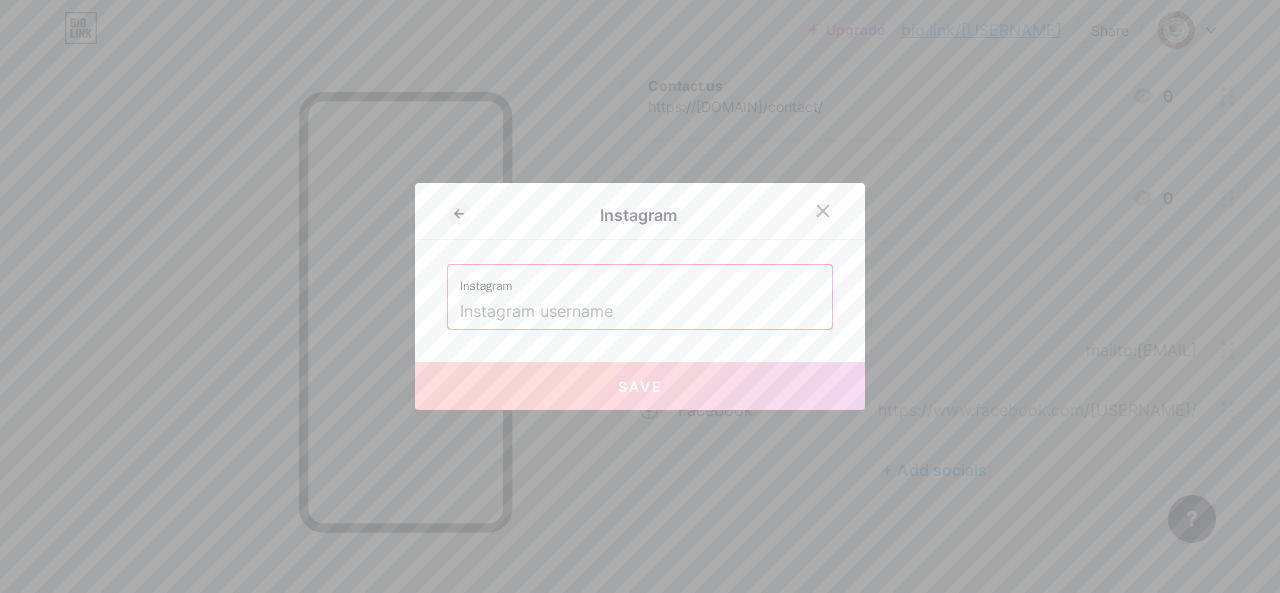 click at bounding box center (640, 312) 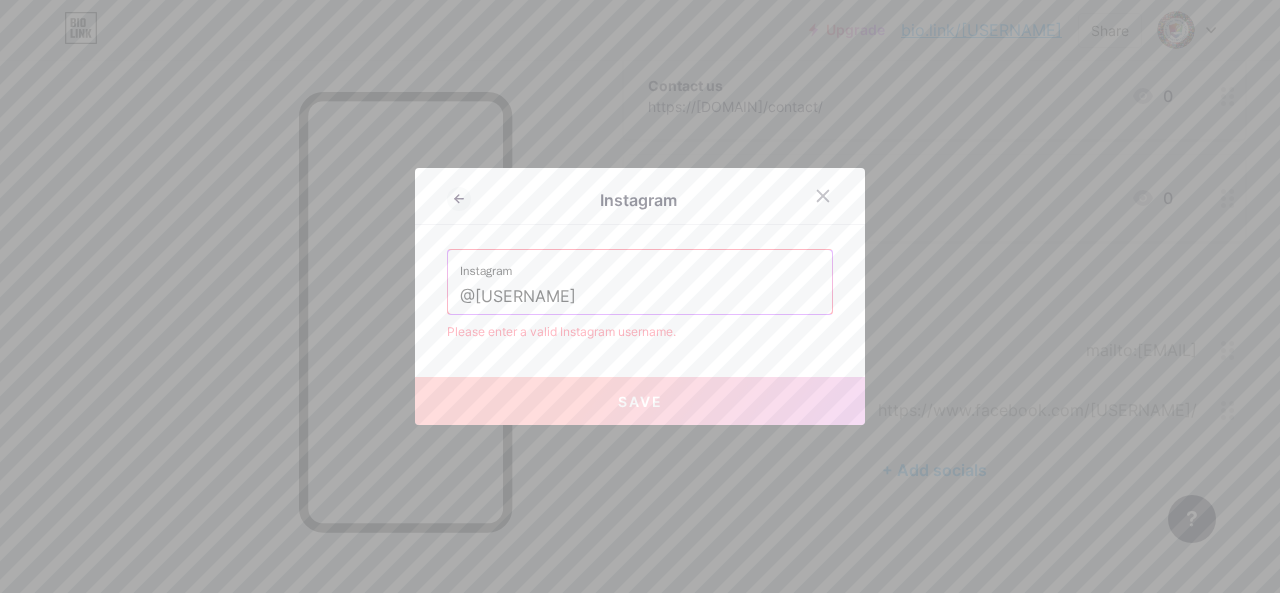 click on "@[USERNAME]" at bounding box center (640, 297) 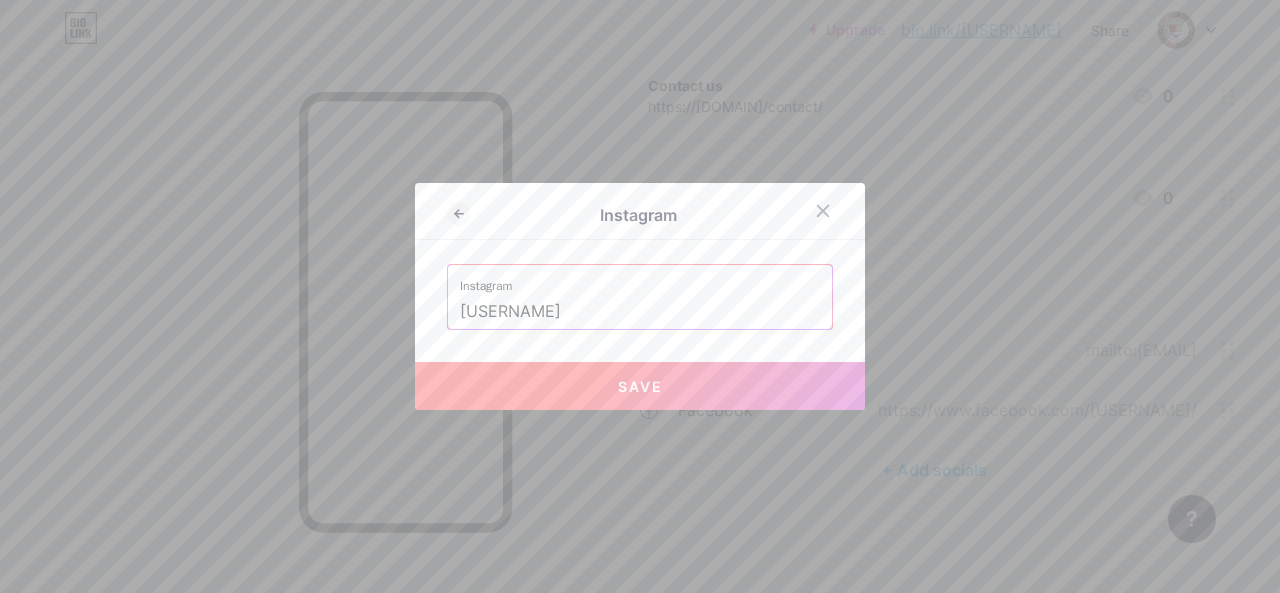 click on "Save" at bounding box center (640, 386) 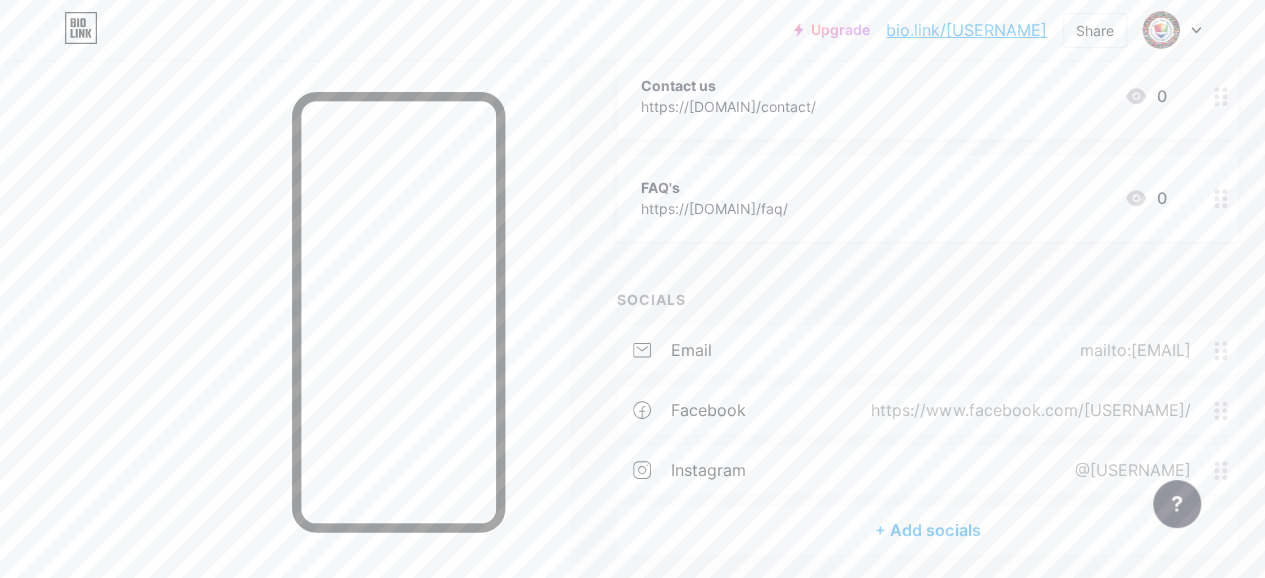 scroll, scrollTop: 643, scrollLeft: 0, axis: vertical 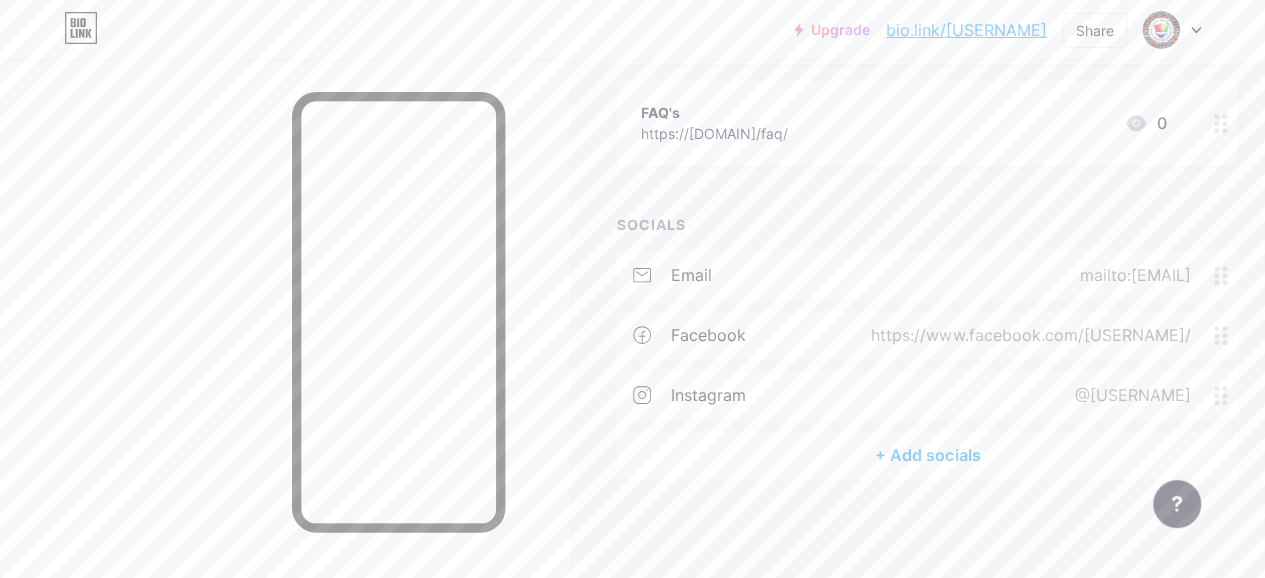 click on "+ Add socials" at bounding box center (927, 455) 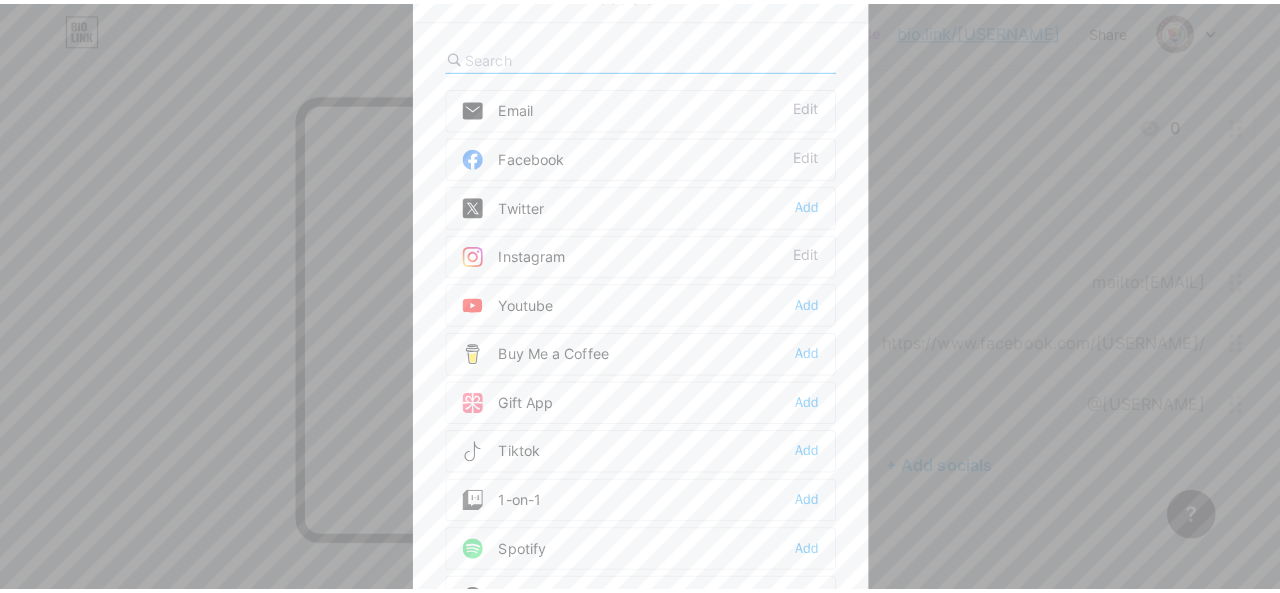 scroll, scrollTop: 628, scrollLeft: 0, axis: vertical 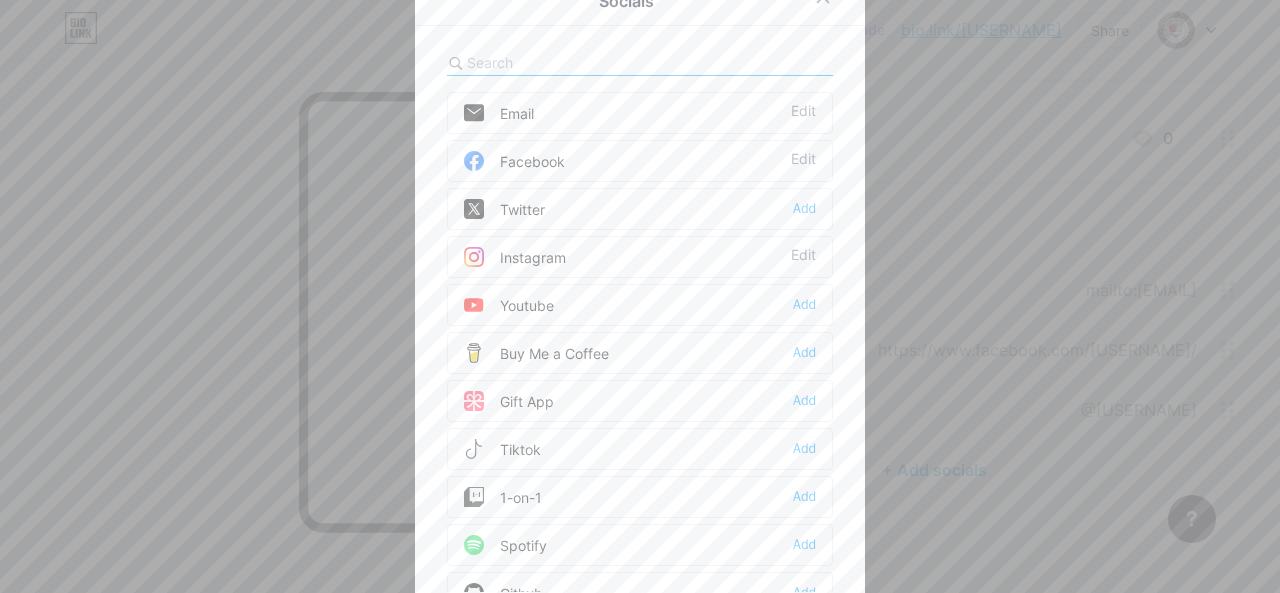 click on "Youtube" at bounding box center [509, 305] 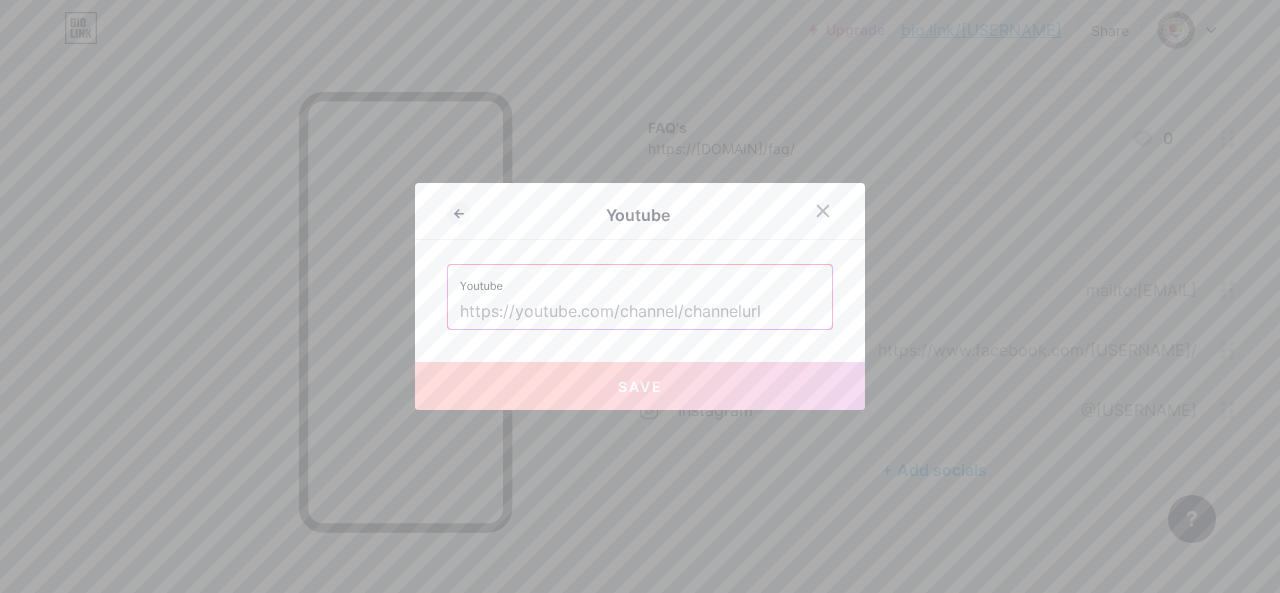 click at bounding box center [640, 312] 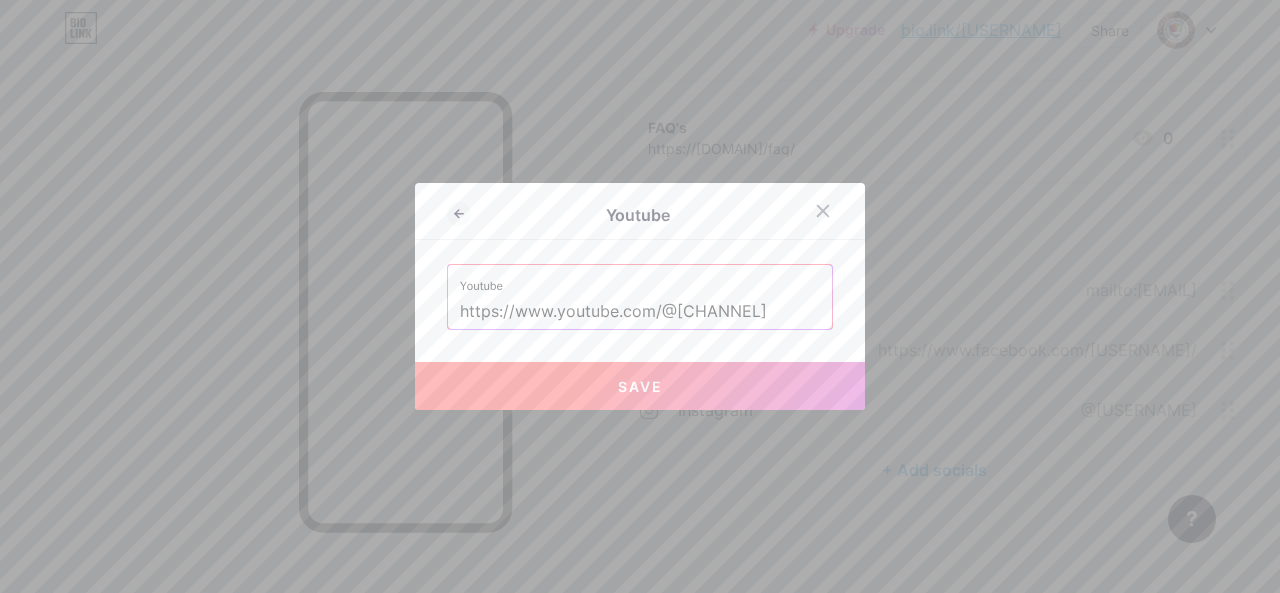type on "https://www.youtube.com/@[CHANNEL]" 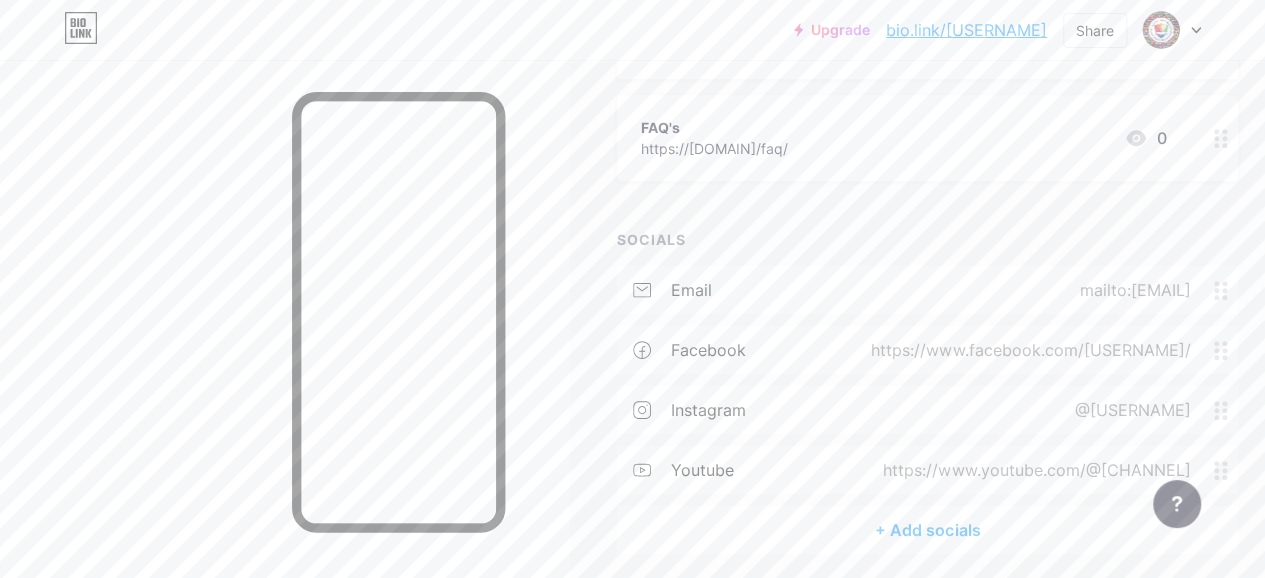 click on "+ Add socials" at bounding box center (927, 530) 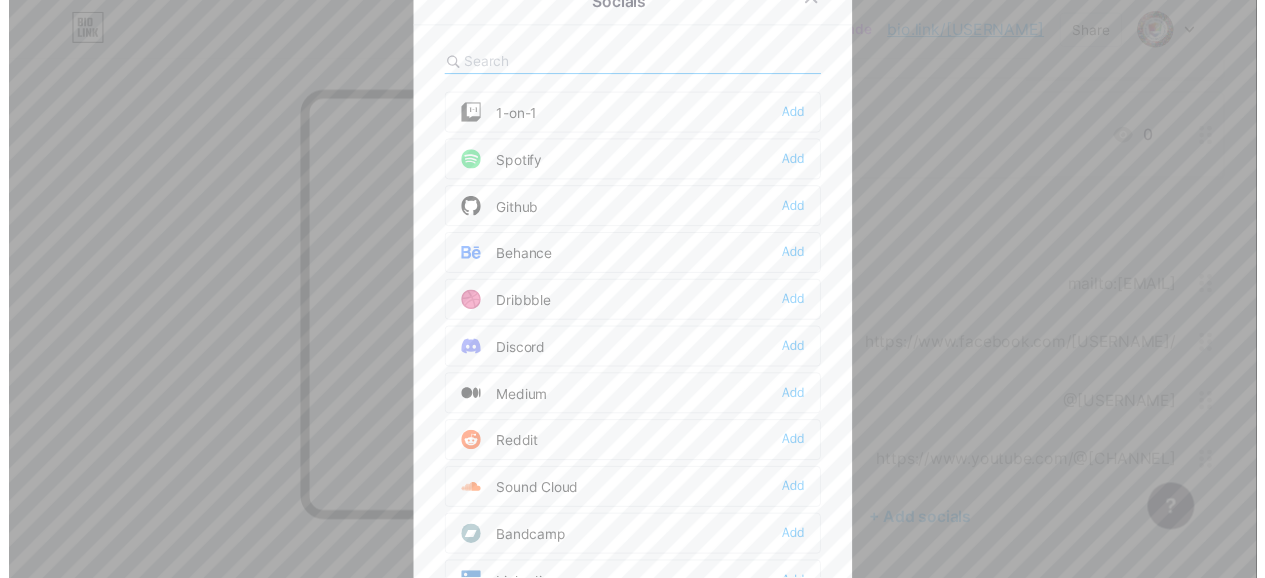 scroll, scrollTop: 0, scrollLeft: 0, axis: both 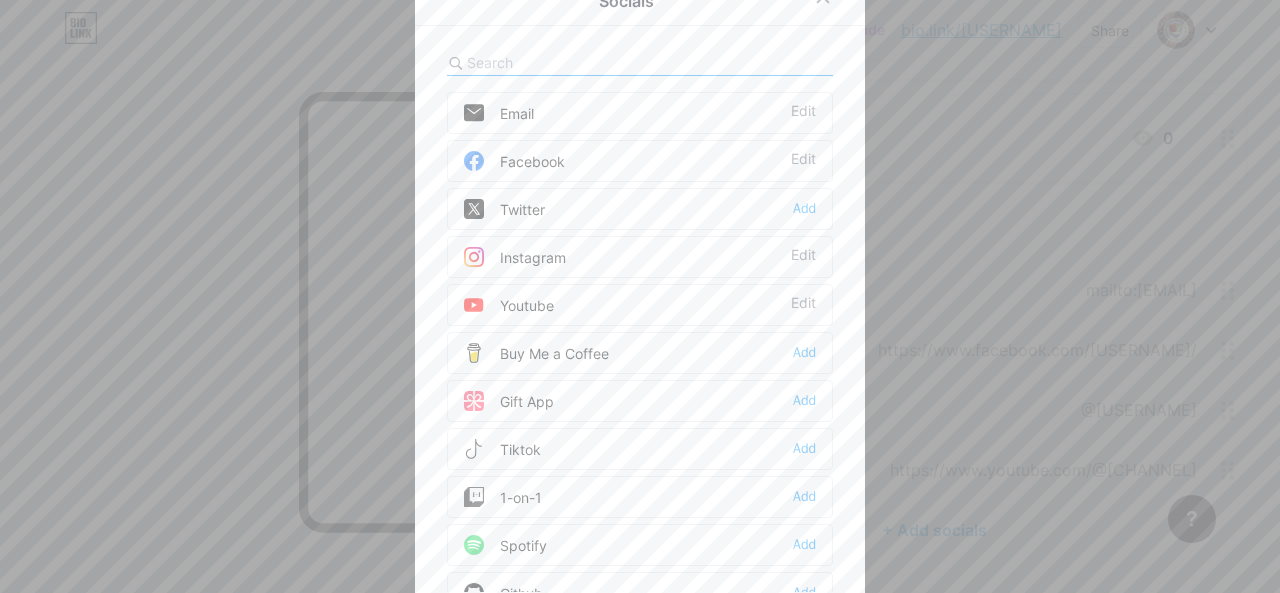click at bounding box center (577, 62) 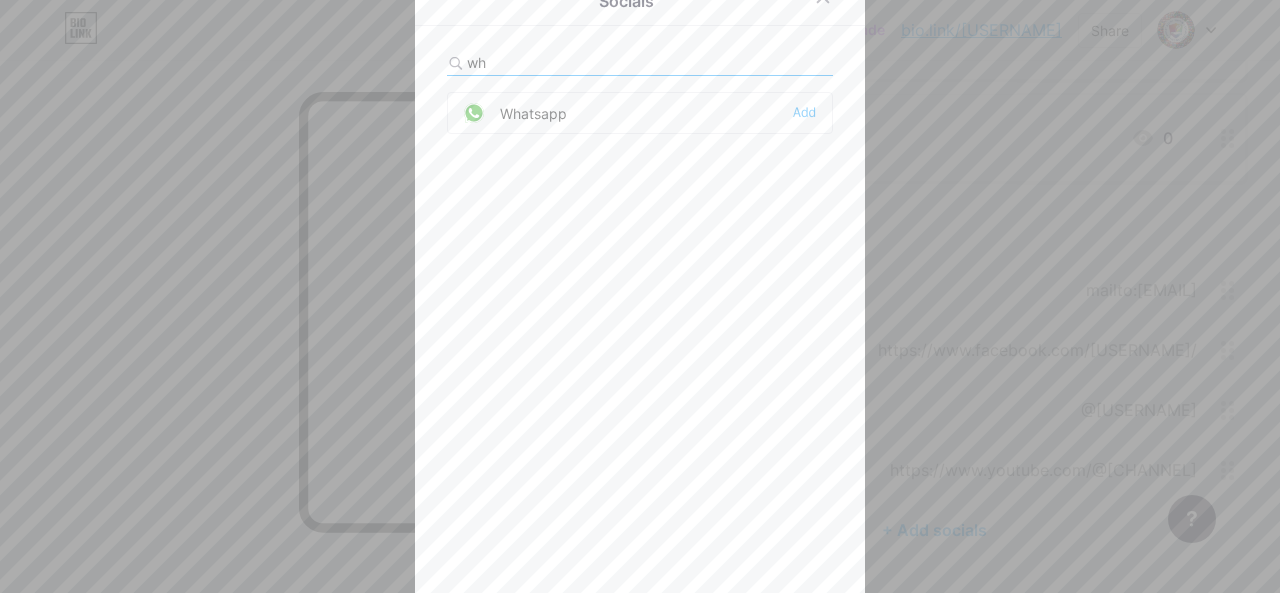 type on "wh" 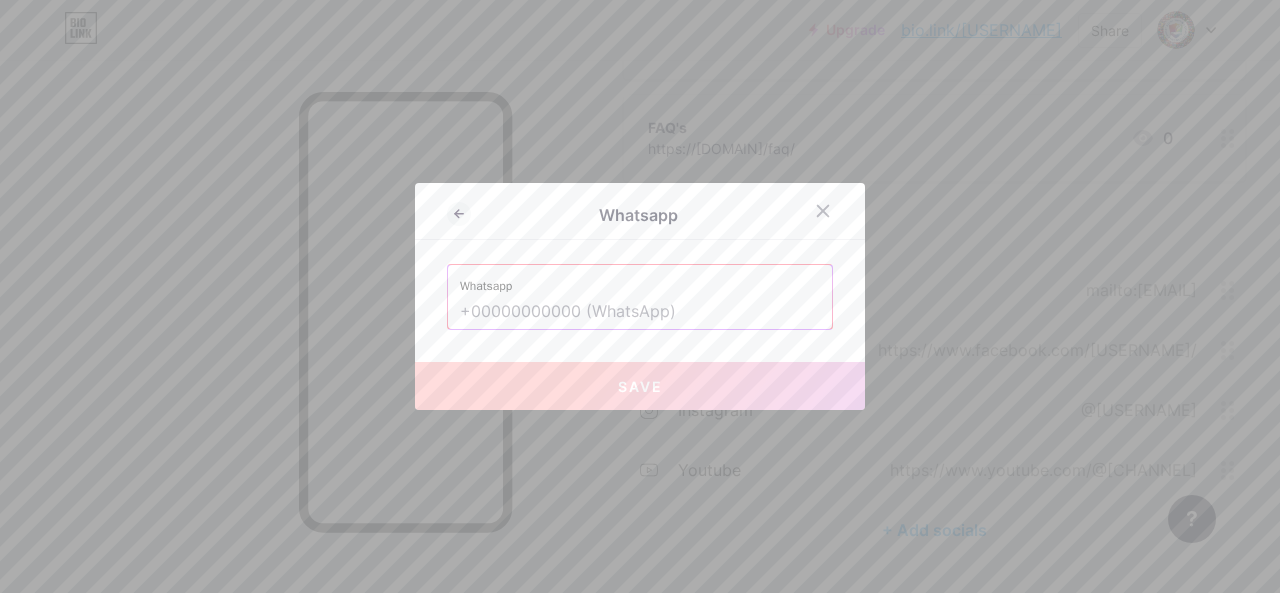 click at bounding box center [640, 312] 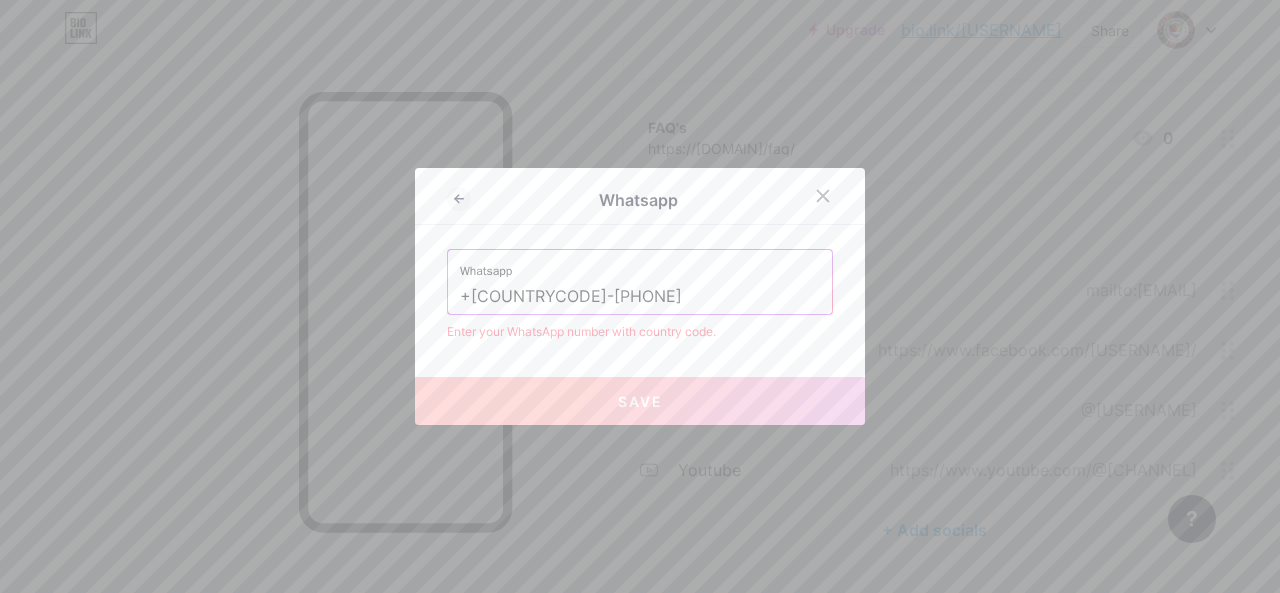 click on "Save" at bounding box center (640, 401) 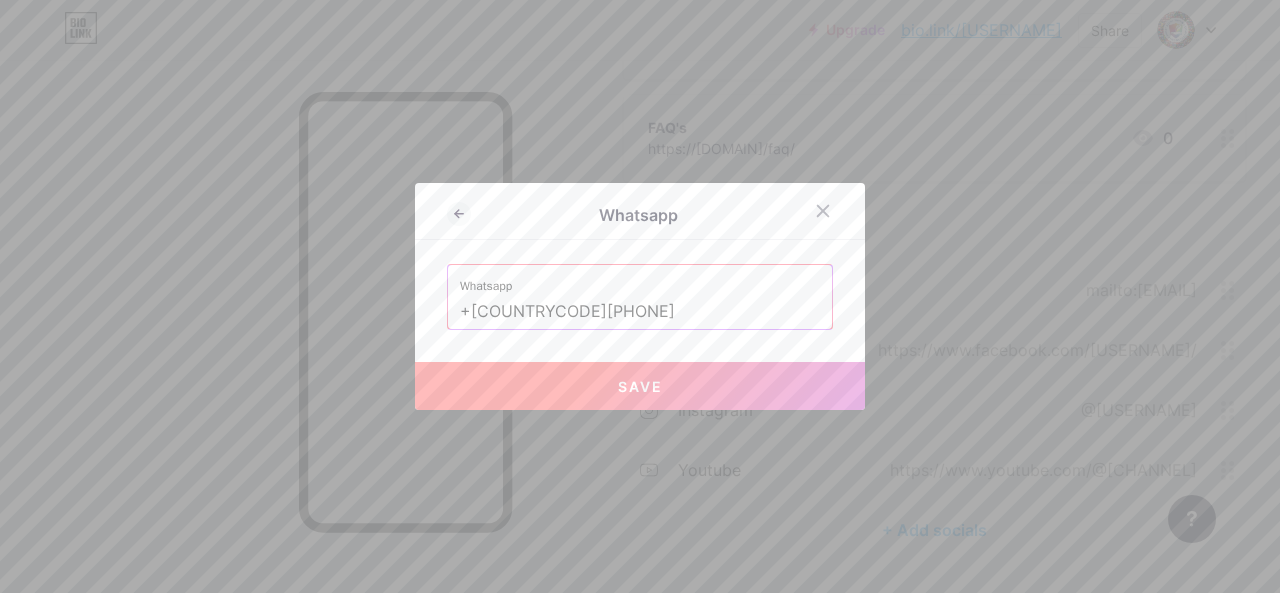 click on "Save" at bounding box center [640, 386] 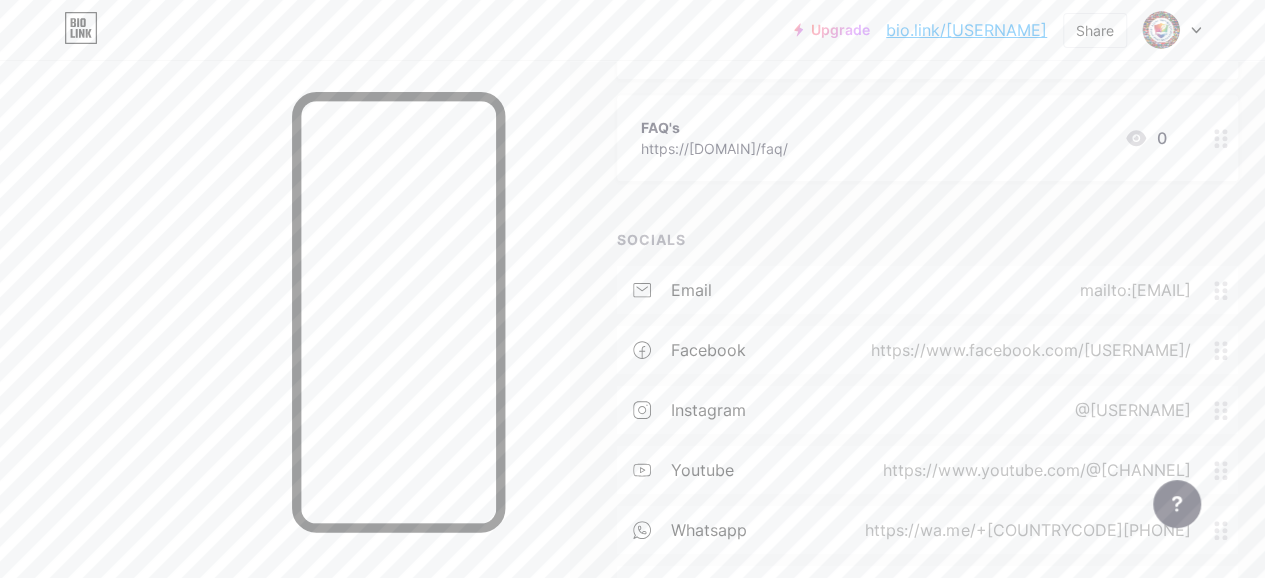 scroll, scrollTop: 0, scrollLeft: 0, axis: both 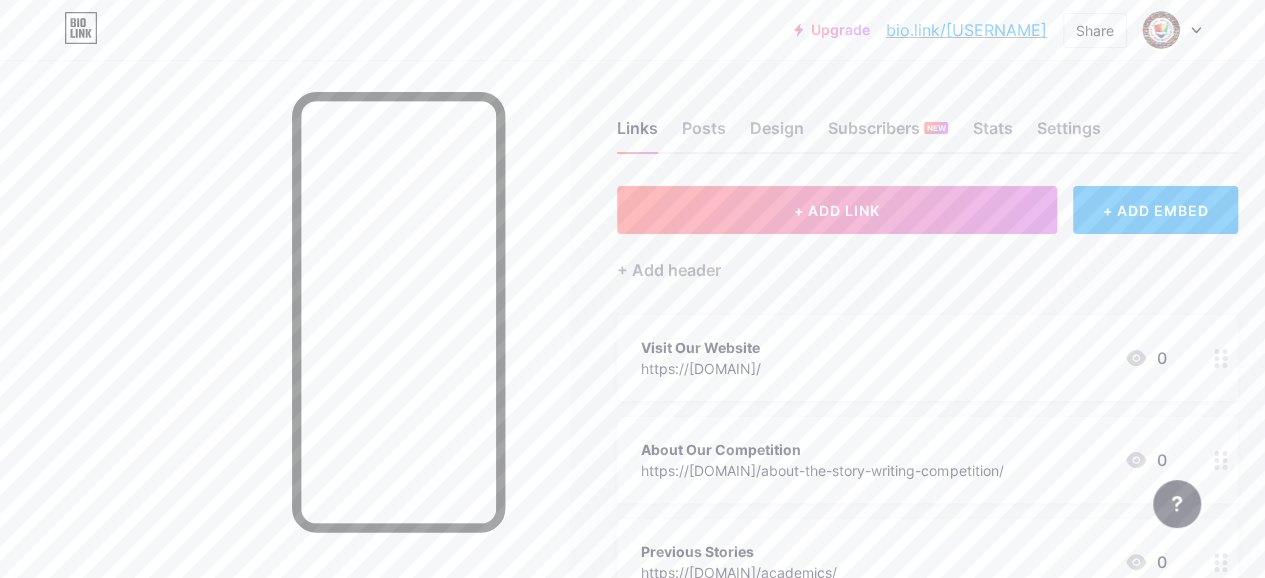 click on "bio.link/[USERNAME]" at bounding box center [966, 30] 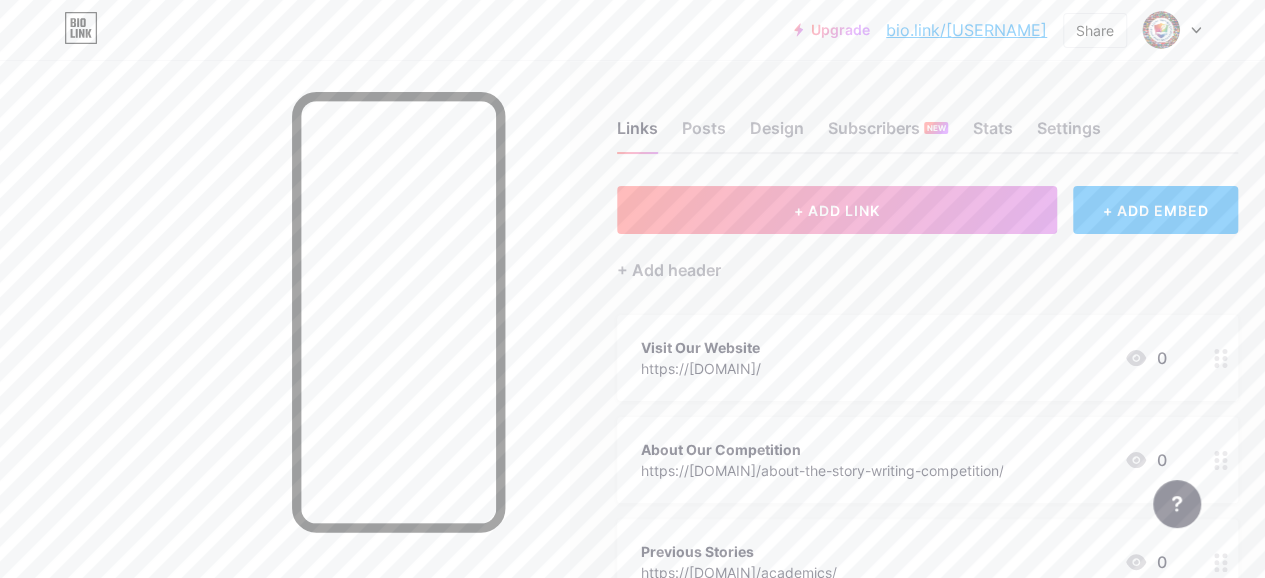 click on "bio.link/[USERNAME]" at bounding box center [966, 30] 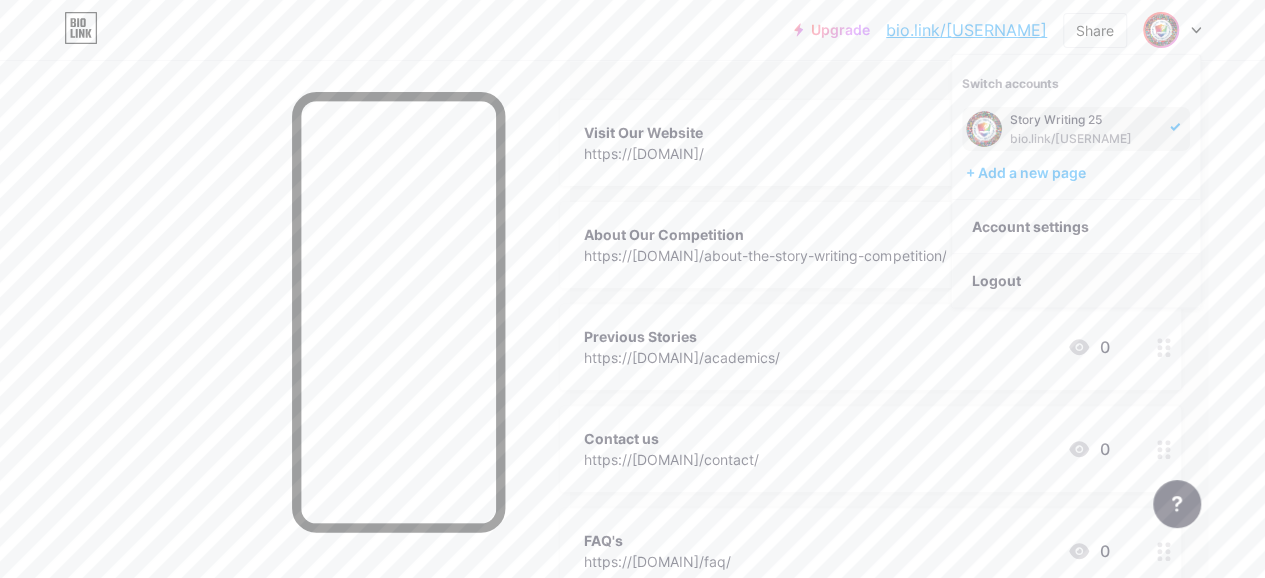 scroll, scrollTop: 0, scrollLeft: 64, axis: horizontal 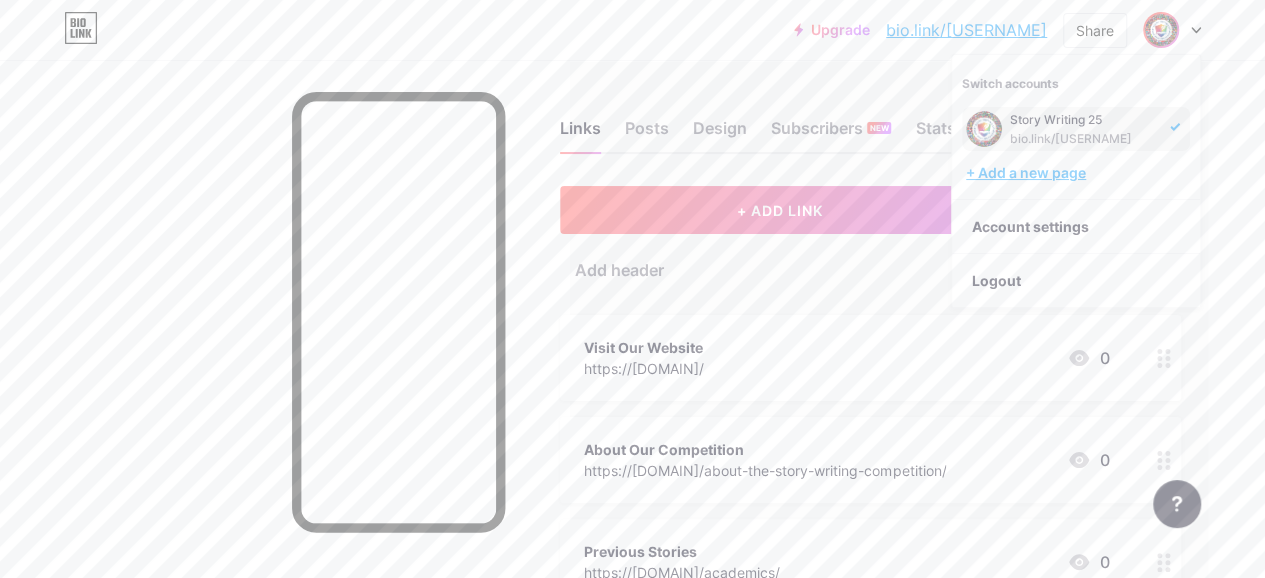 click on "+ Add a new page" at bounding box center [1078, 173] 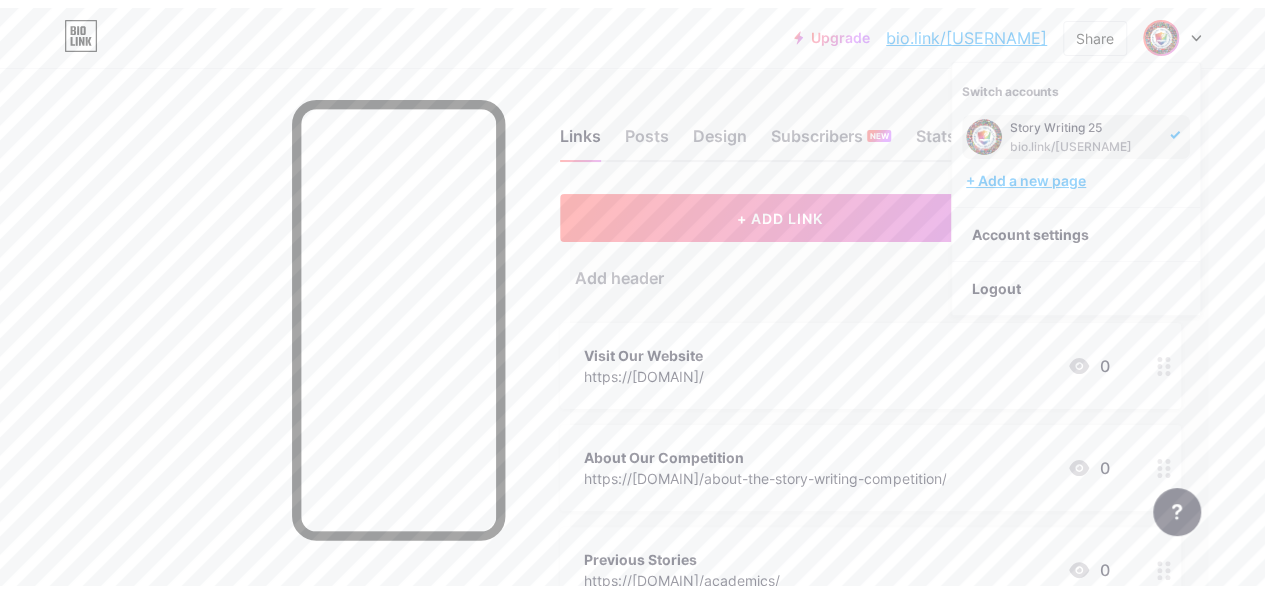 scroll, scrollTop: 0, scrollLeft: 0, axis: both 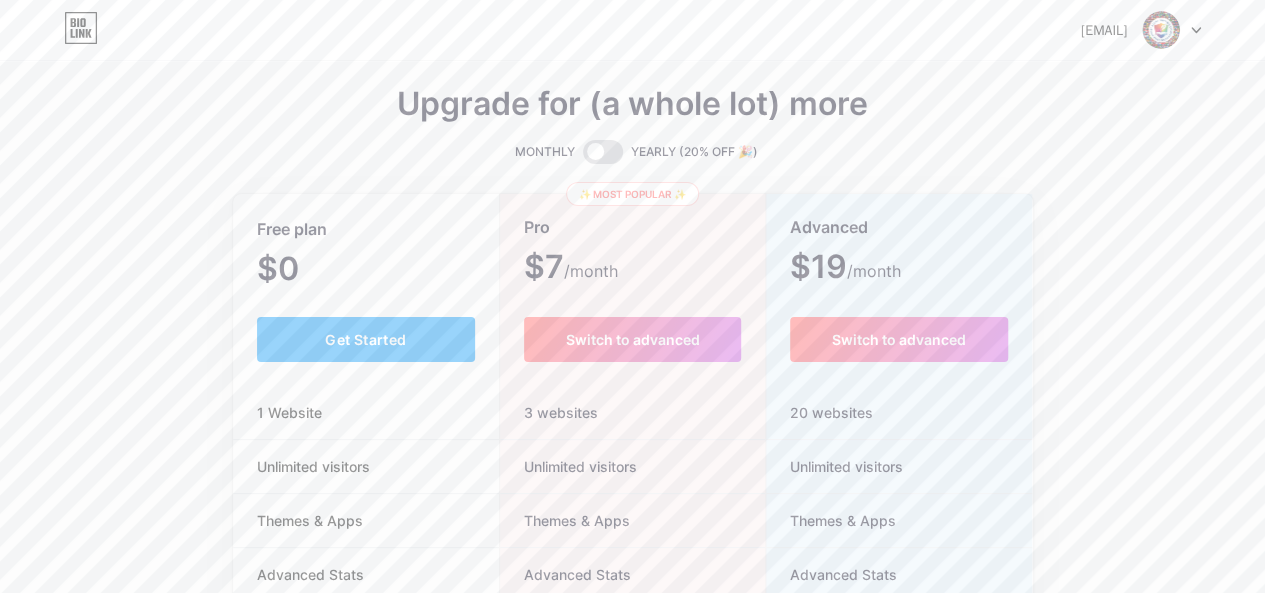 click 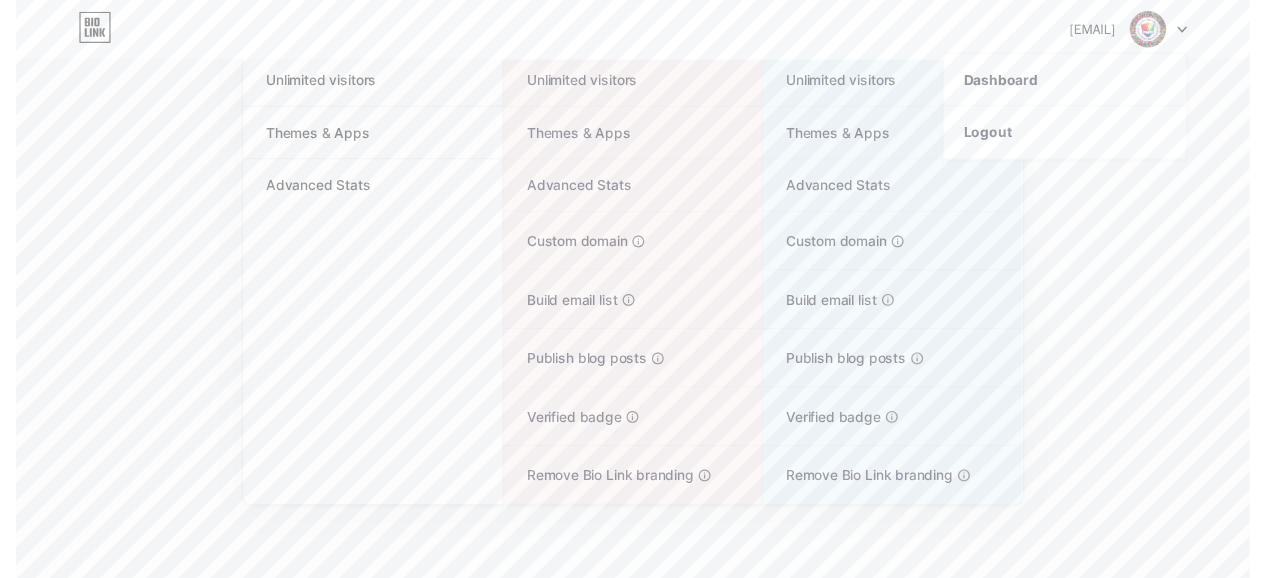 scroll, scrollTop: 0, scrollLeft: 0, axis: both 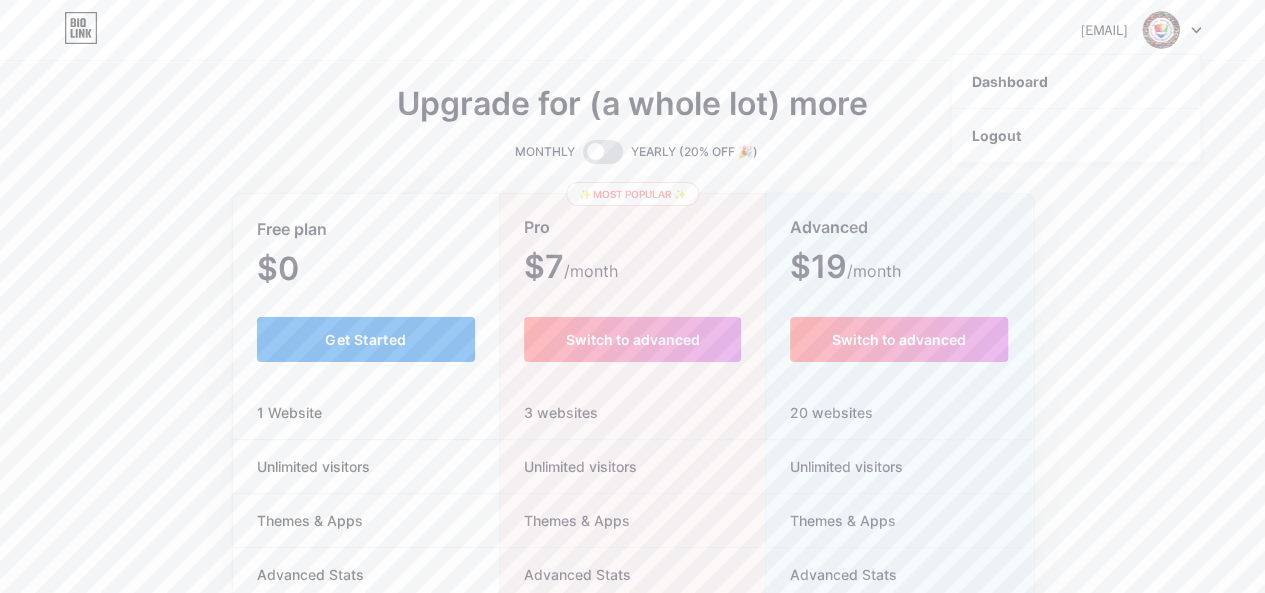 click on "Get Started" at bounding box center [366, 339] 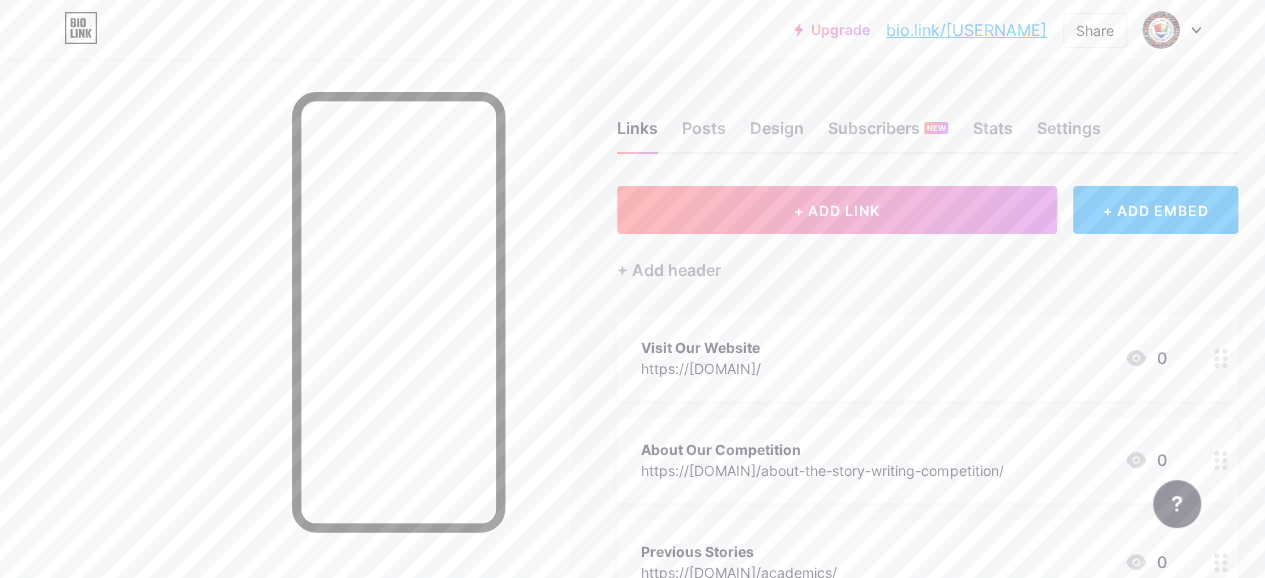 click at bounding box center (1172, 30) 